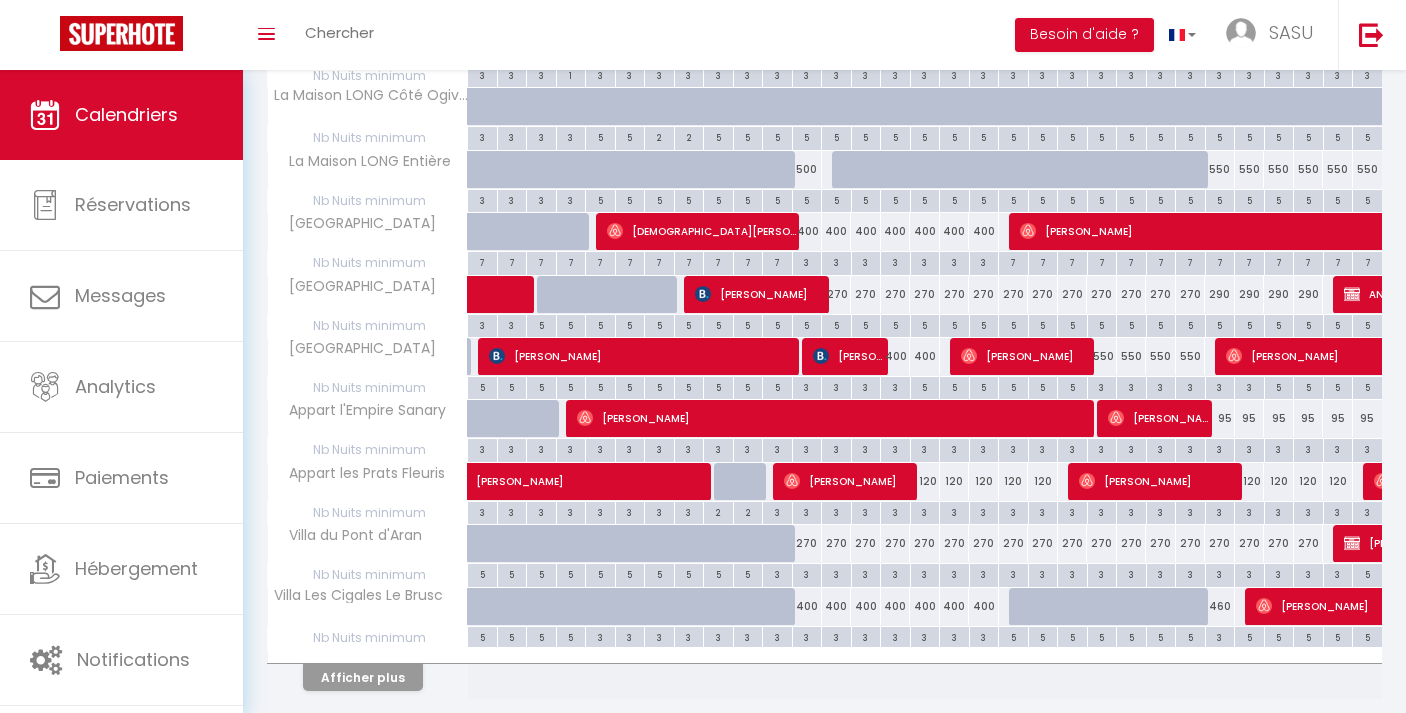scroll, scrollTop: 865, scrollLeft: 0, axis: vertical 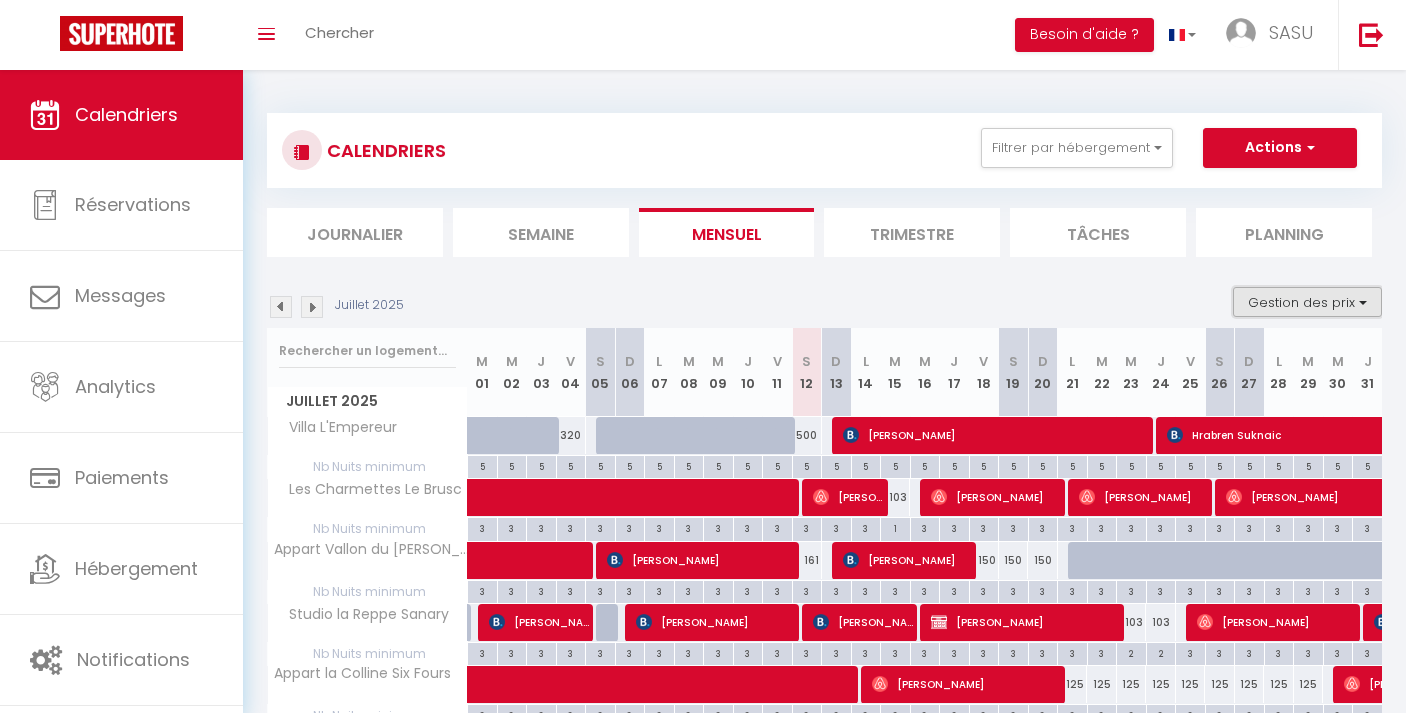 click on "Gestion des prix" at bounding box center (1307, 302) 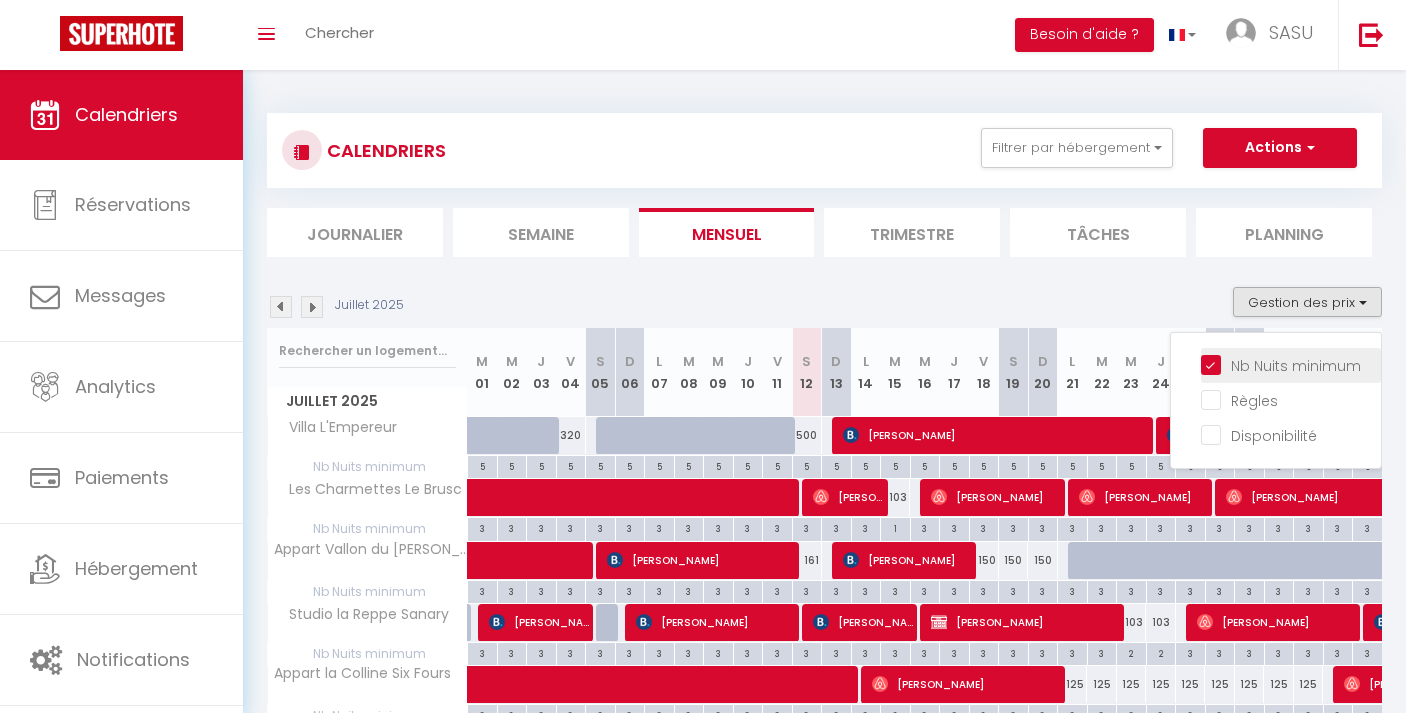 click on "Nb Nuits minimum" at bounding box center (1291, 364) 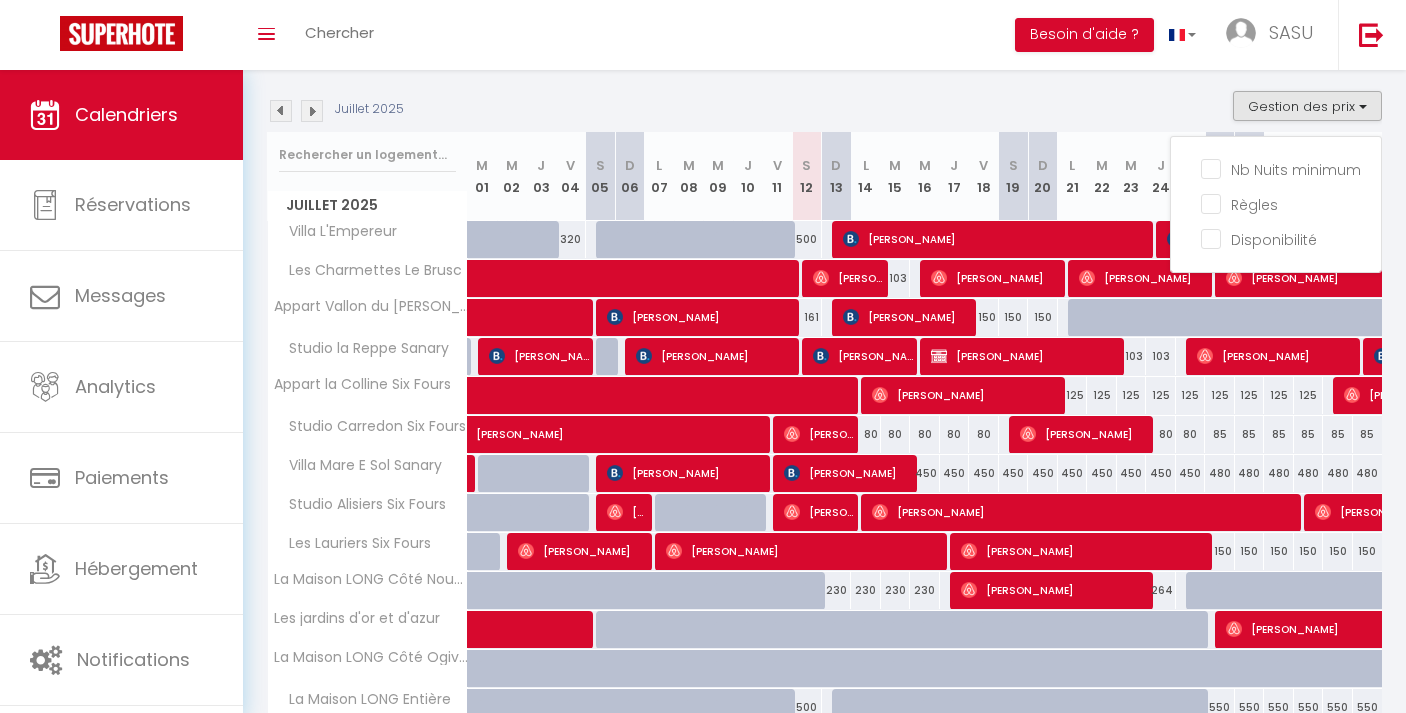 scroll, scrollTop: 181, scrollLeft: 0, axis: vertical 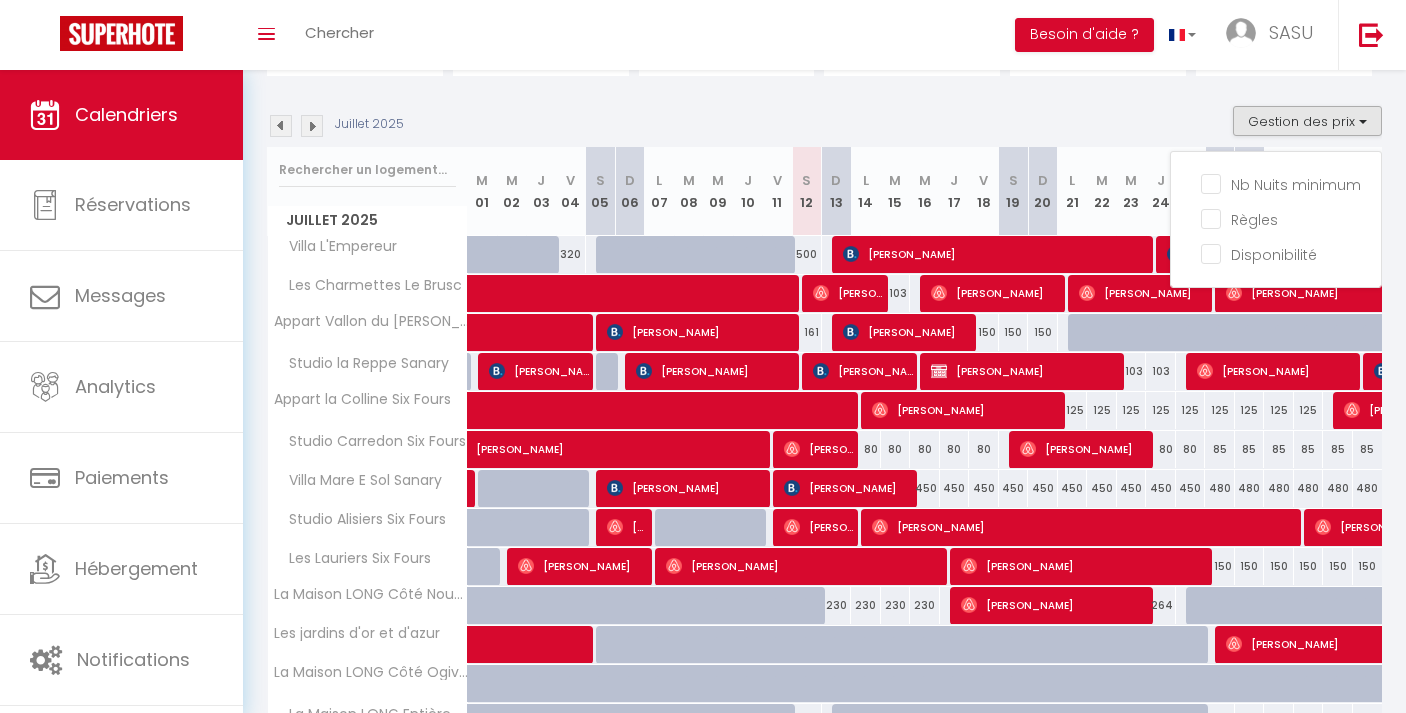 click on "CALENDRIERS
Filtrer par hébergement
Tous       Villa [GEOGRAPHIC_DATA]     [GEOGRAPHIC_DATA]     T2 [GEOGRAPHIC_DATA]     [GEOGRAPHIC_DATA]     [GEOGRAPHIC_DATA]     [GEOGRAPHIC_DATA]  [GEOGRAPHIC_DATA]     La Maison LONG [GEOGRAPHIC_DATA]     Les jardins d'or et d'azur     La Maison LONG Côté Ogives     La Maison LONG Entière     Studio [GEOGRAPHIC_DATA] Sanary     Appart la Colline Six Fours     [GEOGRAPHIC_DATA]     [GEOGRAPHIC_DATA]     Villa [GEOGRAPHIC_DATA]     Villa [GEOGRAPHIC_DATA] · Six-Fours     Appart l'Empire Sanary     Appart les Prats Fleuris     Studio Alisiers Six Fours     Appart le Pavois Six Fours     [GEOGRAPHIC_DATA] E Sol Sanary     Appart Vallon du [PERSON_NAME]     STUDIO CHARMETTES     Studio Carredon Six Fours     Villa [GEOGRAPHIC_DATA] [GEOGRAPHIC_DATA]     Les Capucines  Sanary     Villa [GEOGRAPHIC_DATA] Pin     [GEOGRAPHIC_DATA] Six Fours    Effacer   Sauvegarder
Actions
Nouvelle réservation   Exporter les réservations" at bounding box center (824, 518) 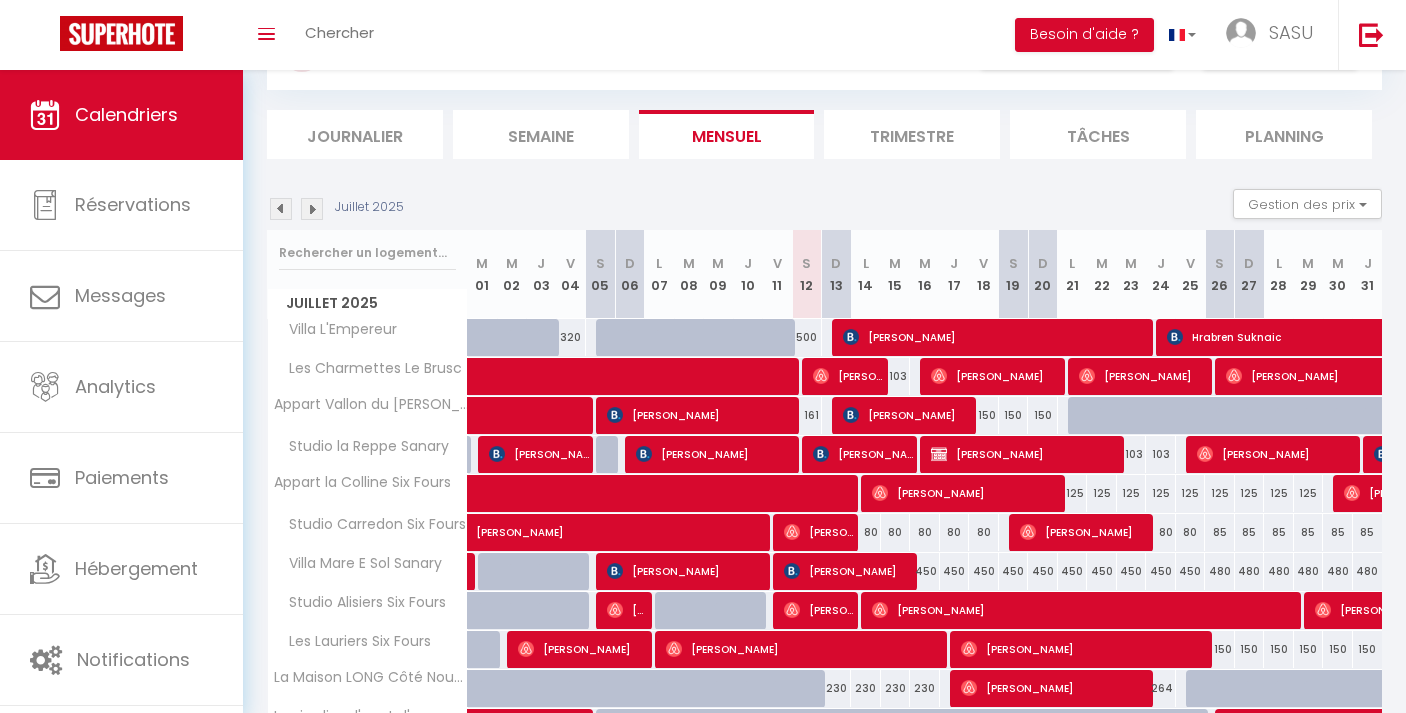 scroll, scrollTop: 0, scrollLeft: 0, axis: both 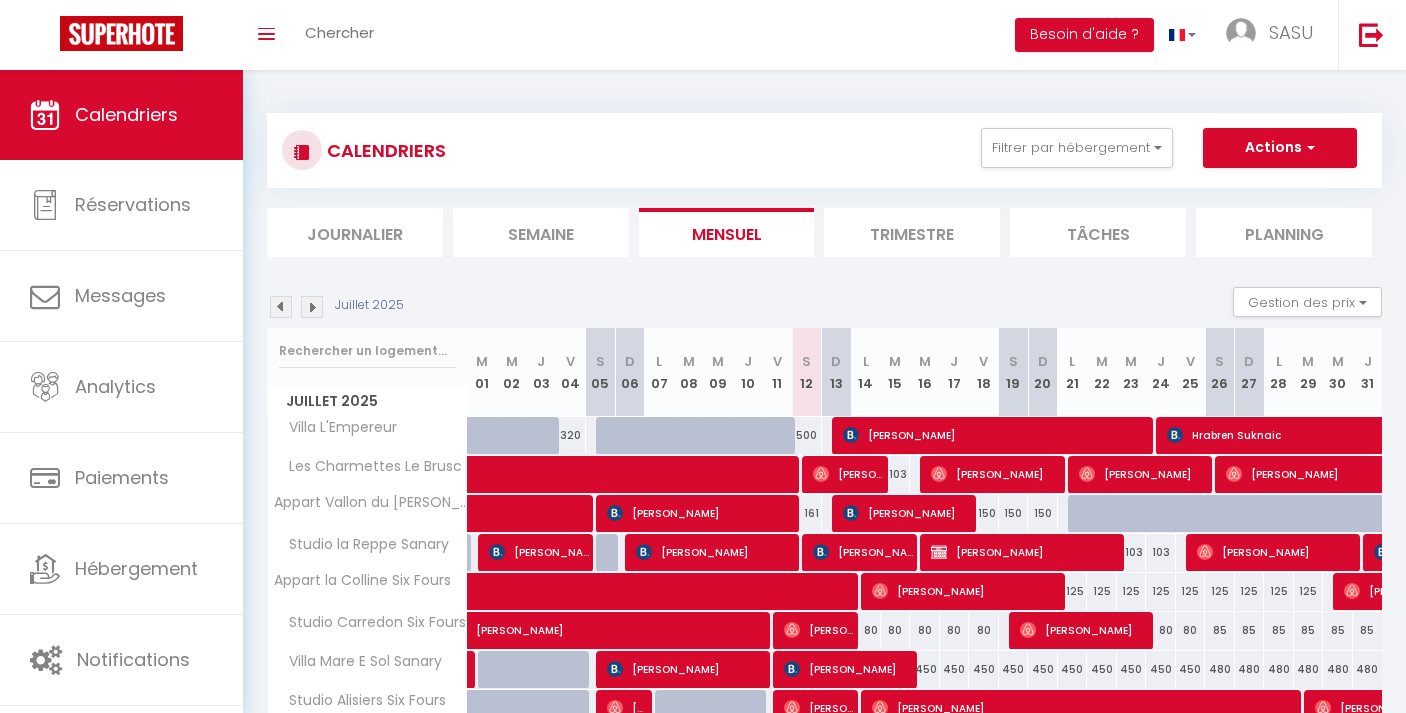 click on "Semaine" at bounding box center (541, 232) 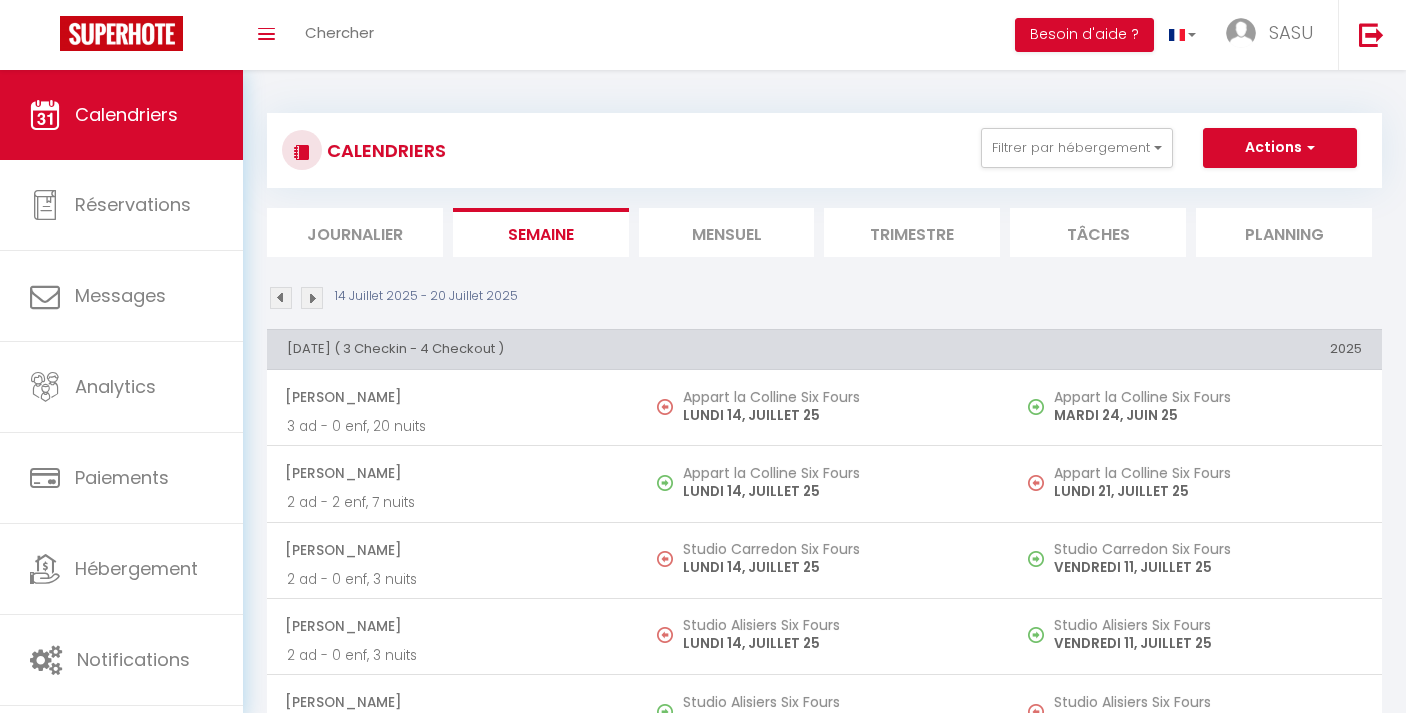 scroll, scrollTop: 4, scrollLeft: 0, axis: vertical 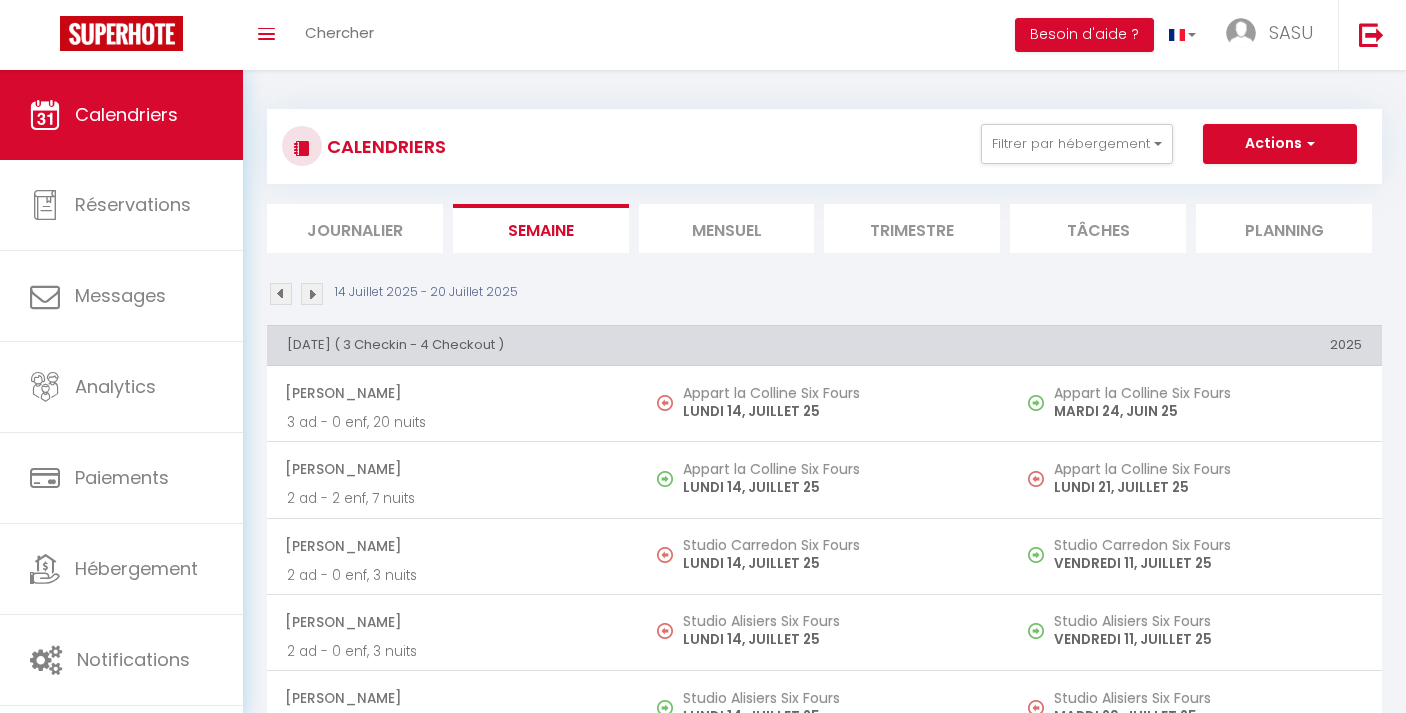 click at bounding box center [281, 294] 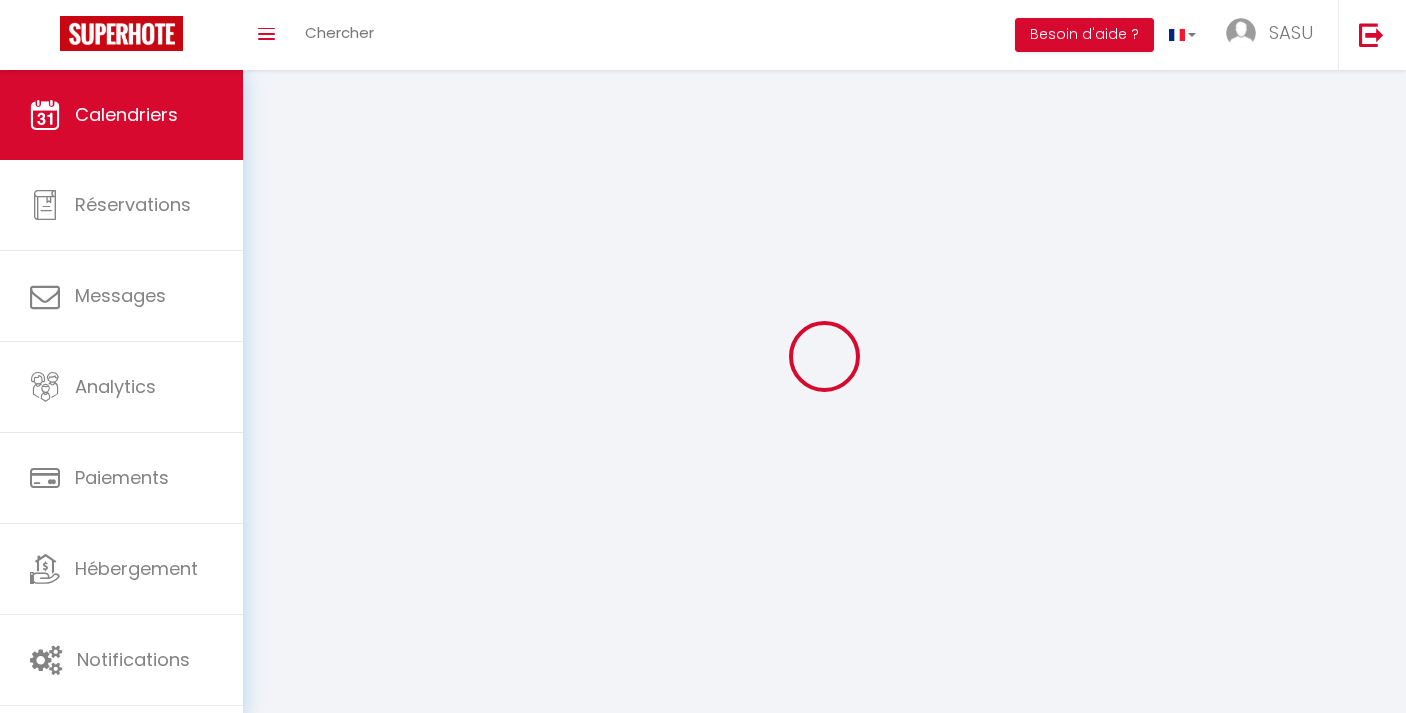 select on "0" 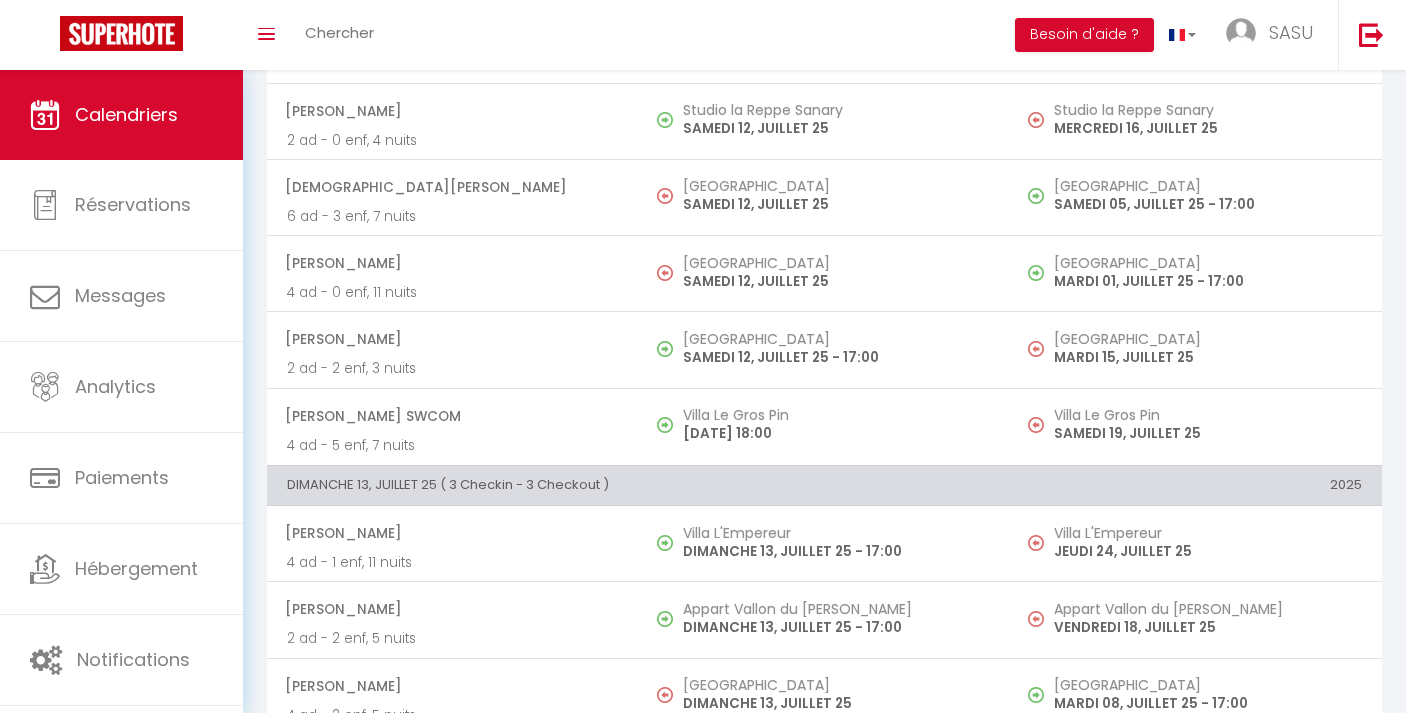 scroll, scrollTop: 2444, scrollLeft: 0, axis: vertical 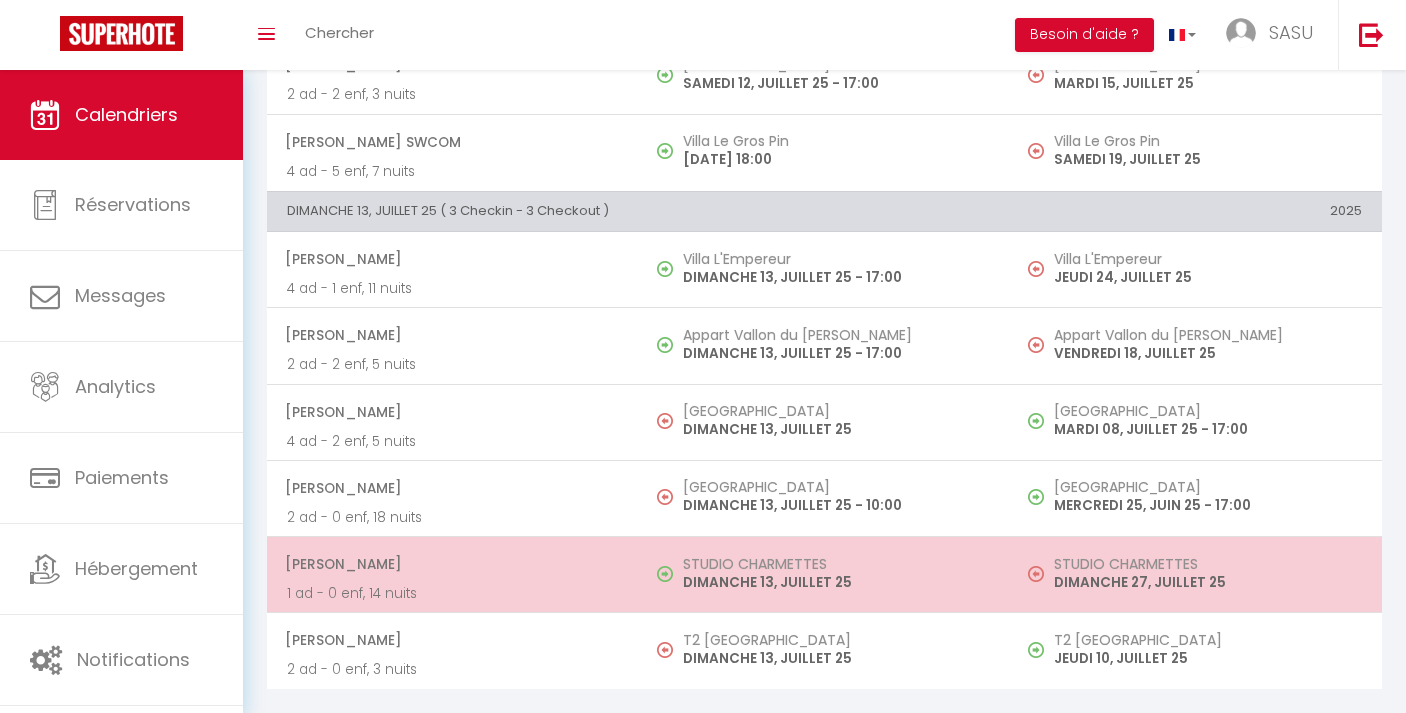 click on "[PERSON_NAME]" at bounding box center [452, 564] 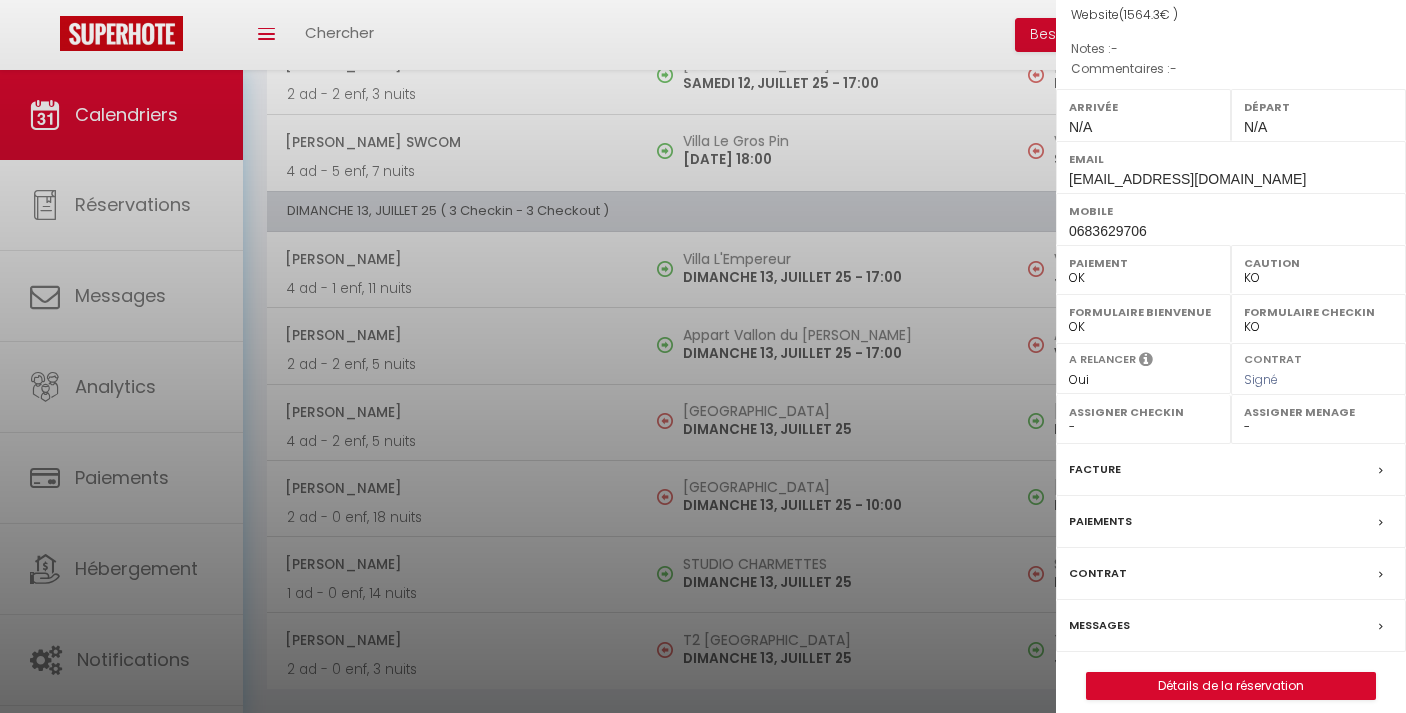 scroll, scrollTop: 219, scrollLeft: 0, axis: vertical 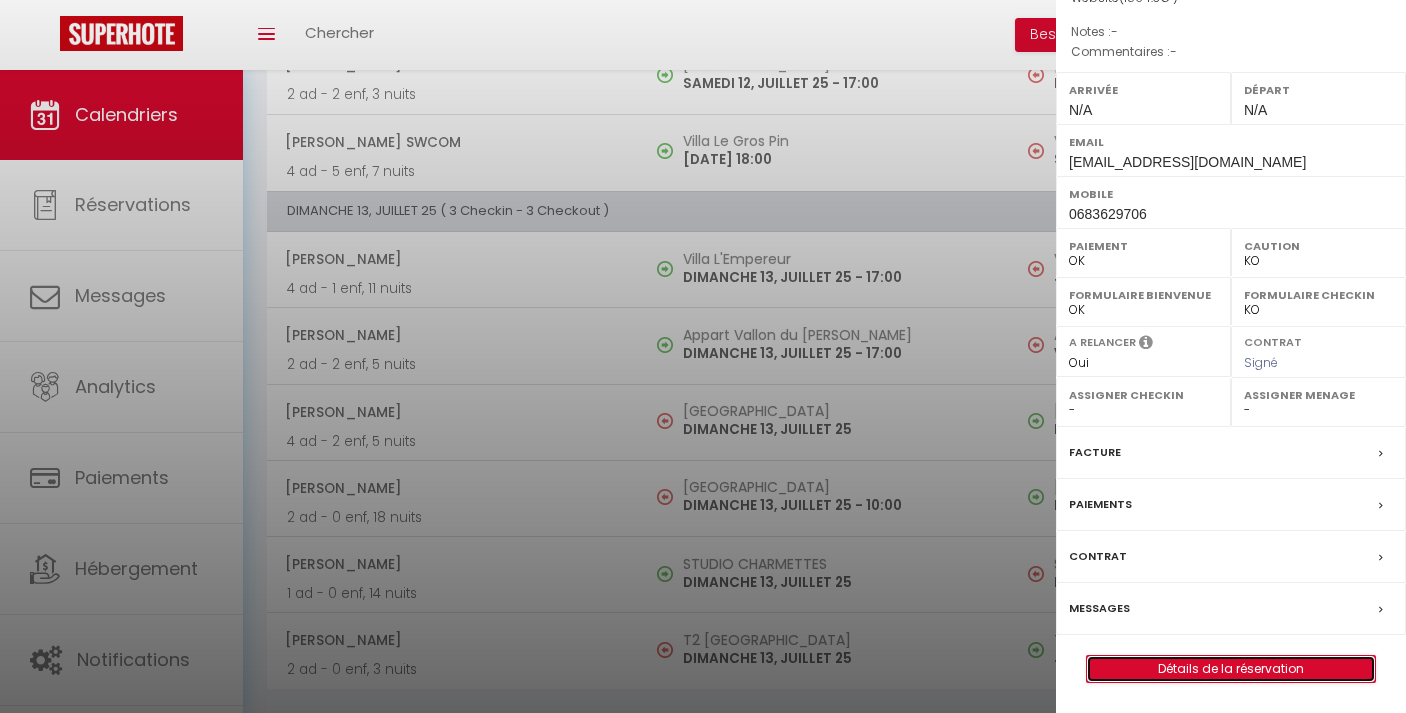 click on "Détails de la réservation" at bounding box center [1231, 669] 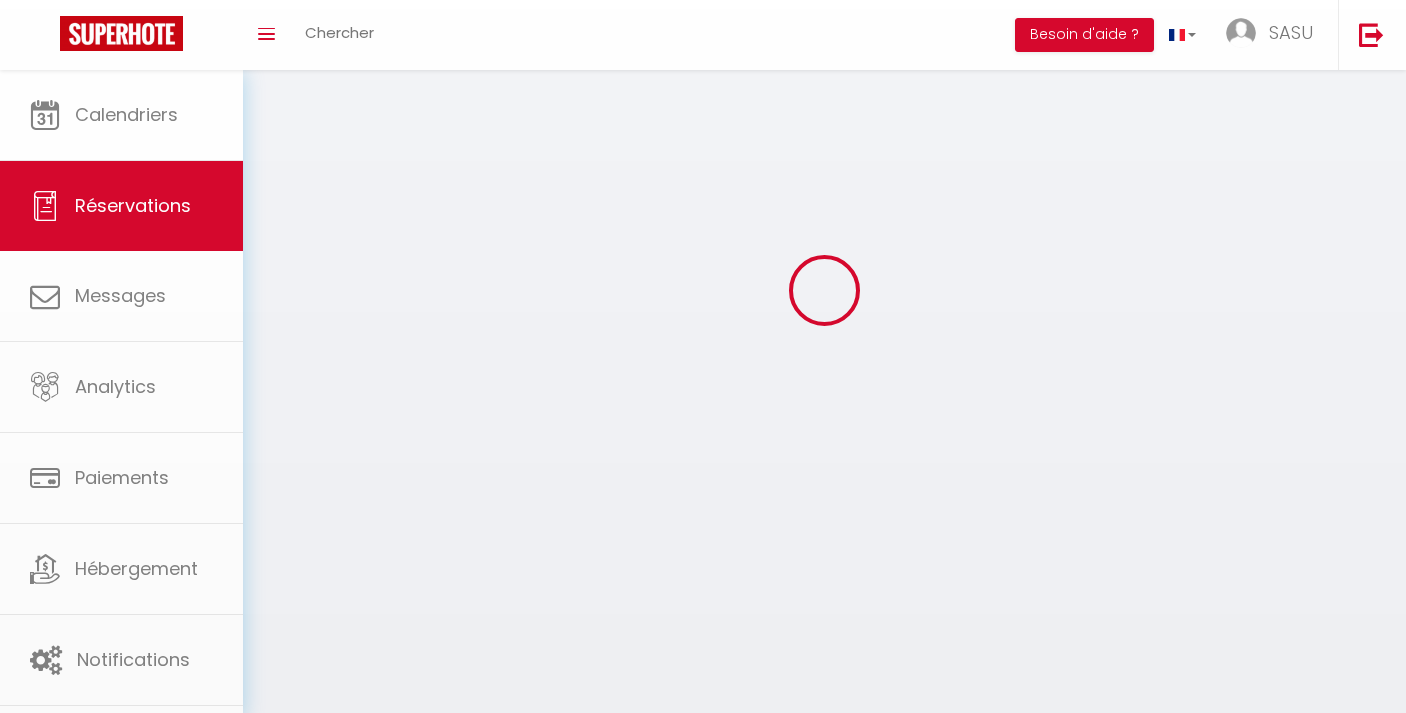 scroll, scrollTop: 0, scrollLeft: 0, axis: both 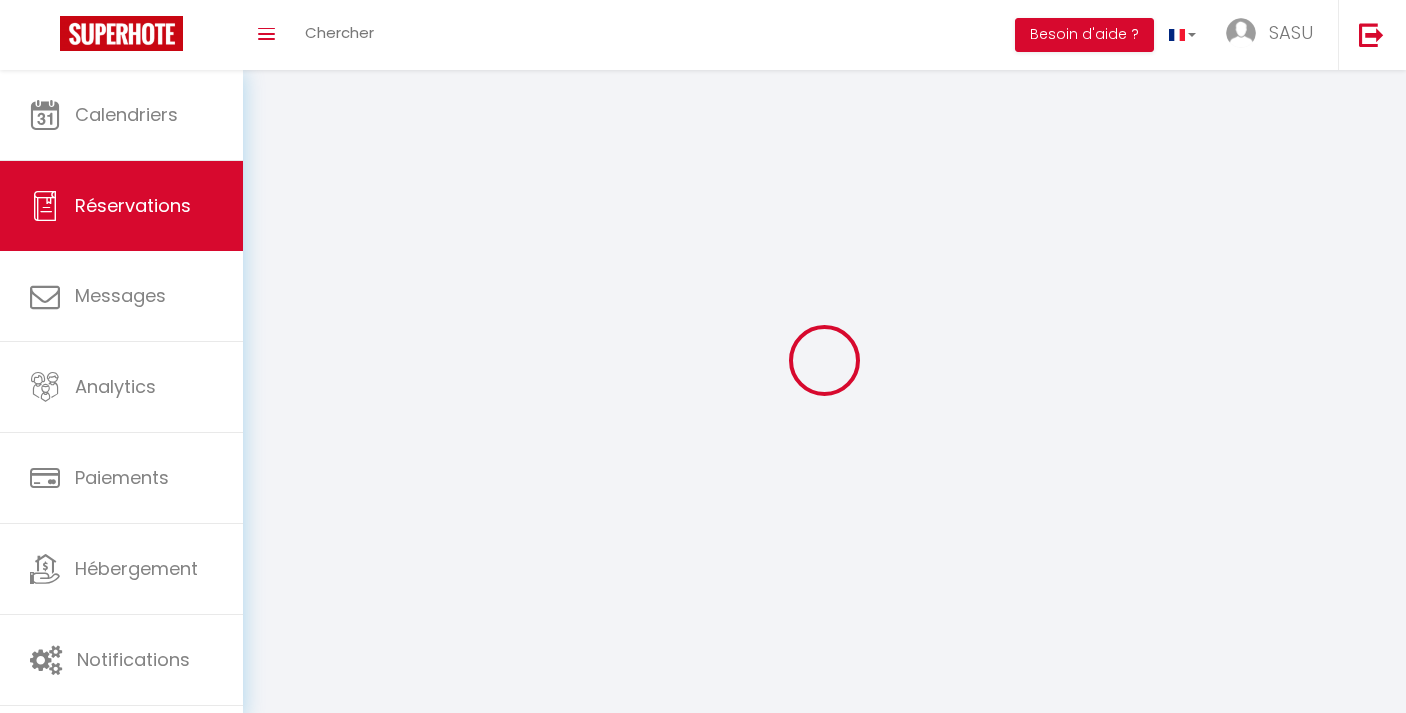 select 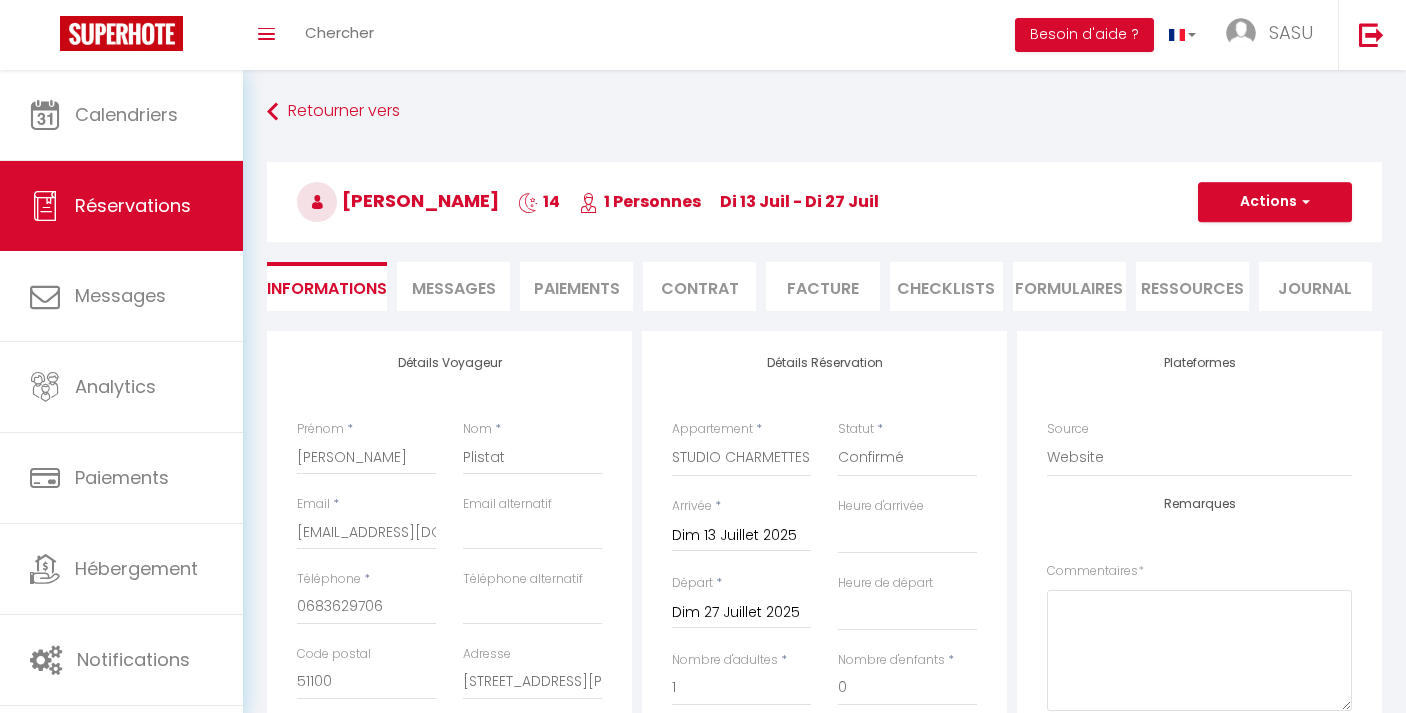 type on "60" 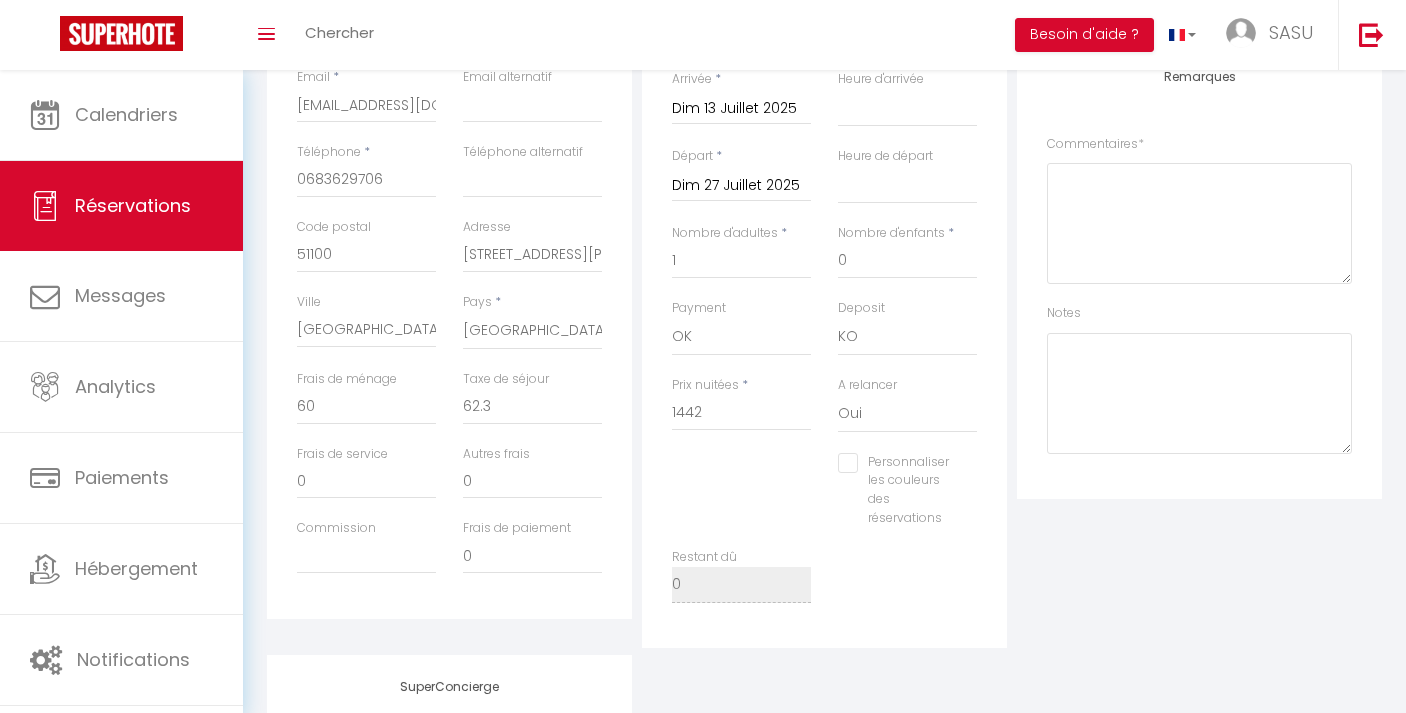 scroll, scrollTop: 0, scrollLeft: 0, axis: both 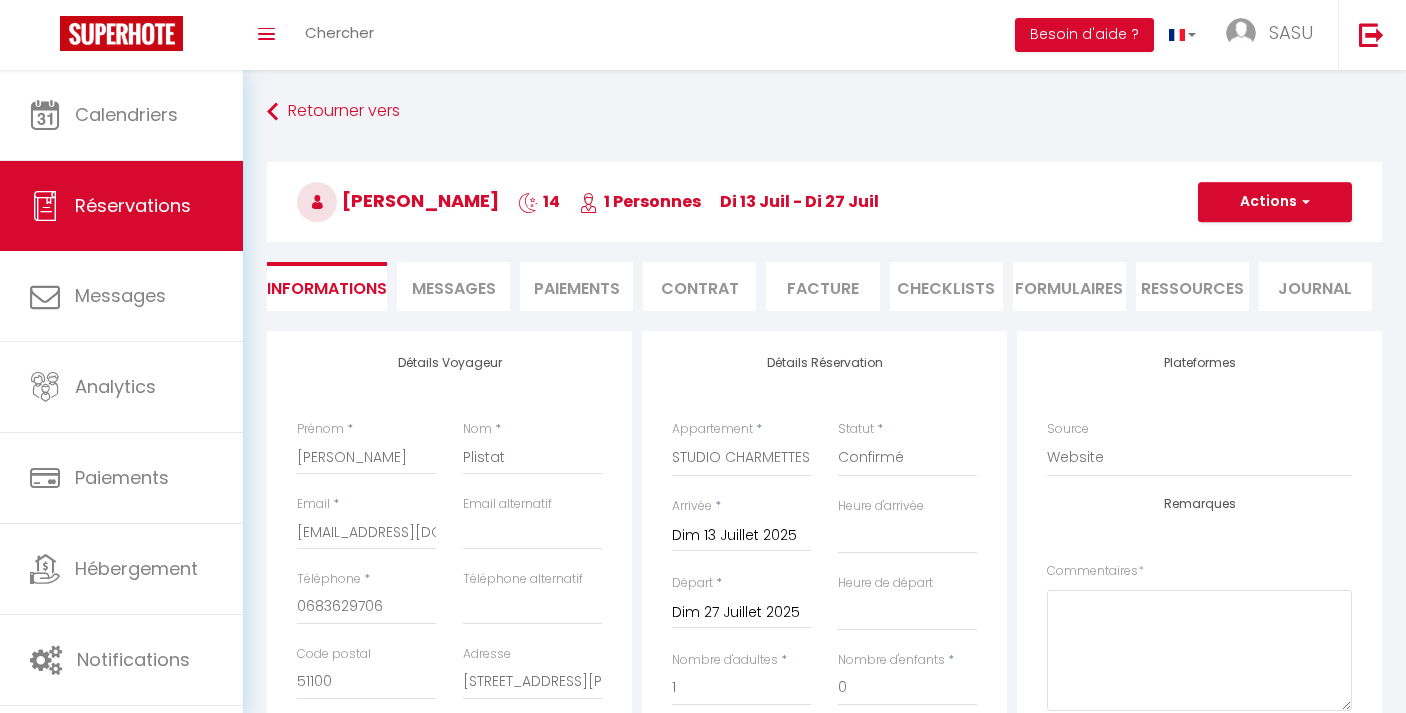 click on "Paiements" at bounding box center [576, 286] 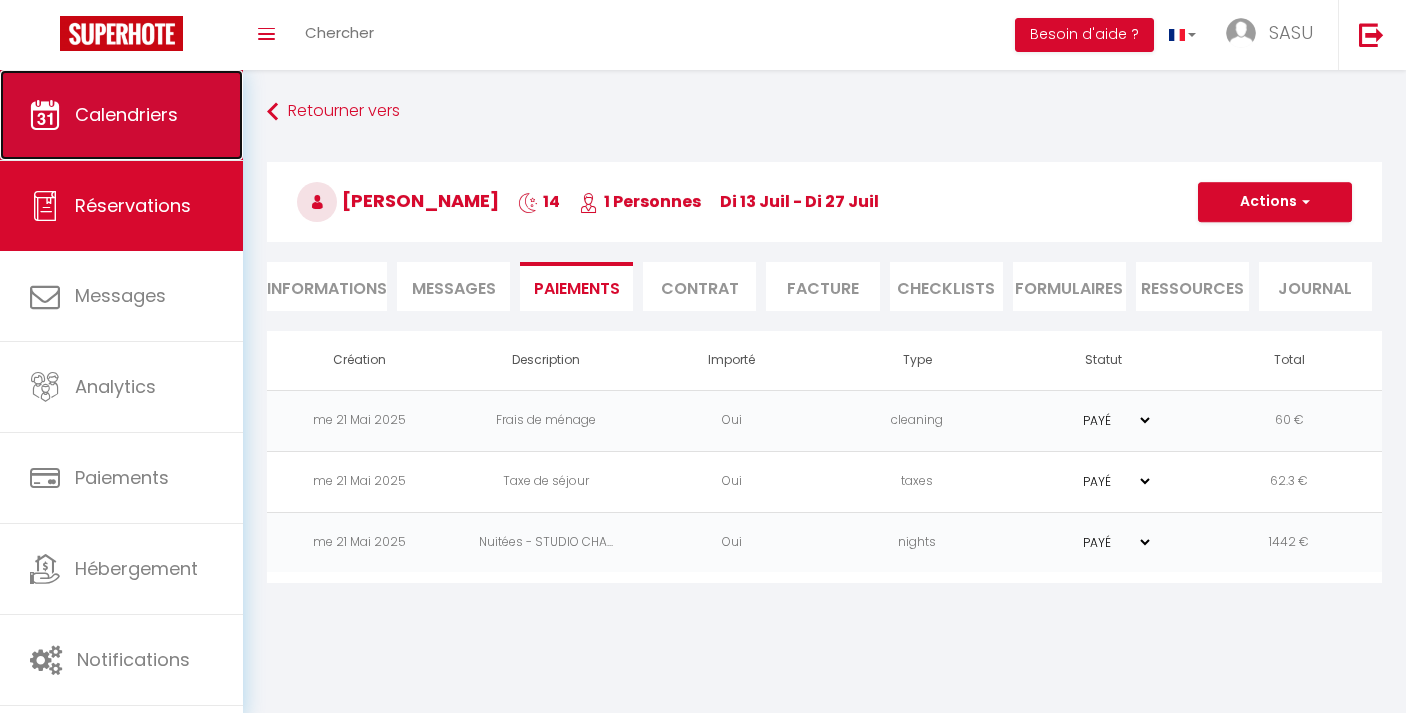 click on "Calendriers" at bounding box center (126, 114) 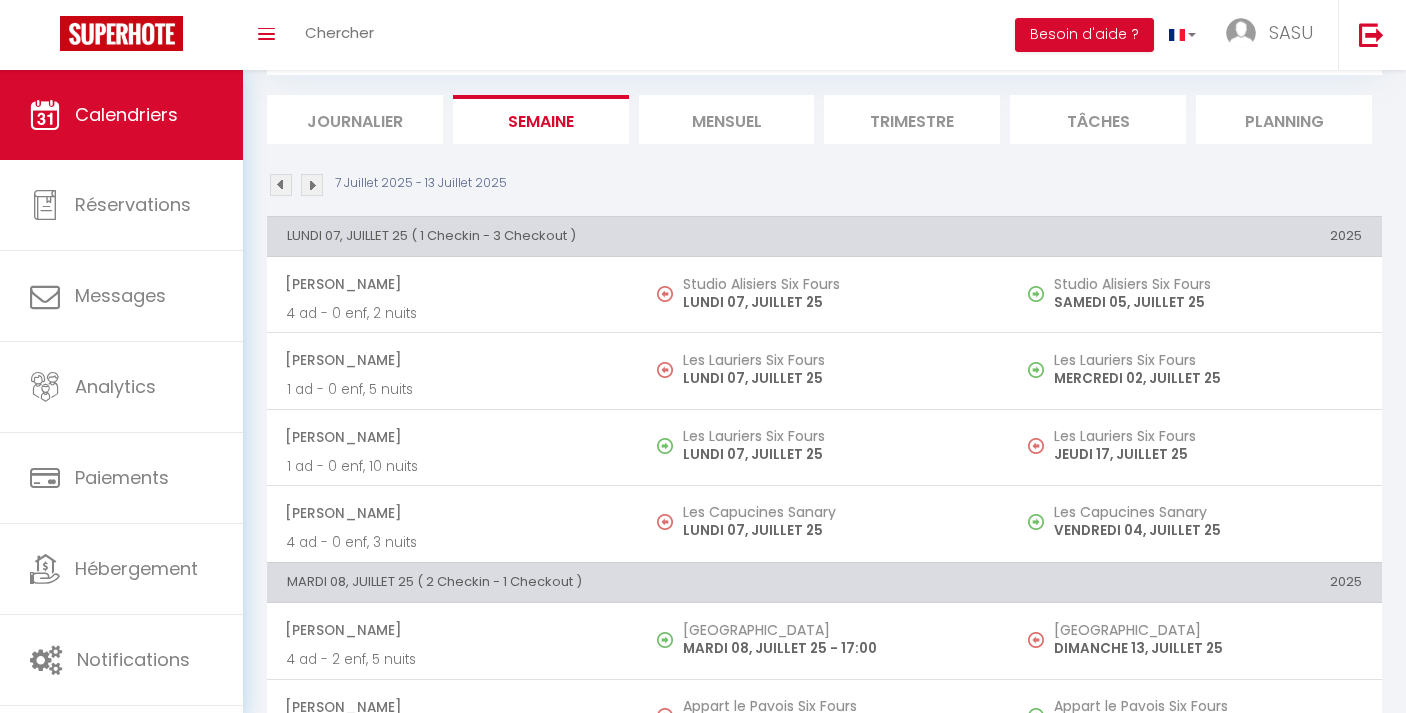 scroll, scrollTop: 158, scrollLeft: 0, axis: vertical 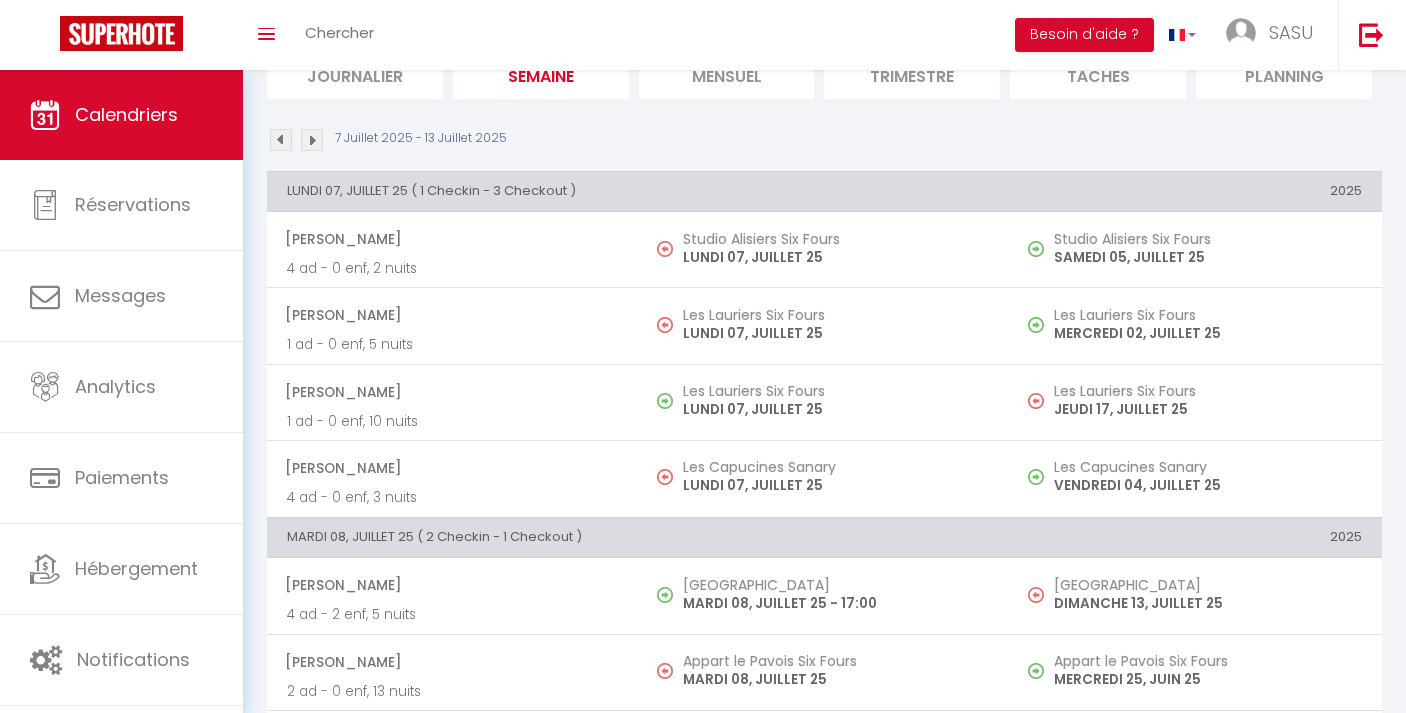 click at bounding box center (312, 140) 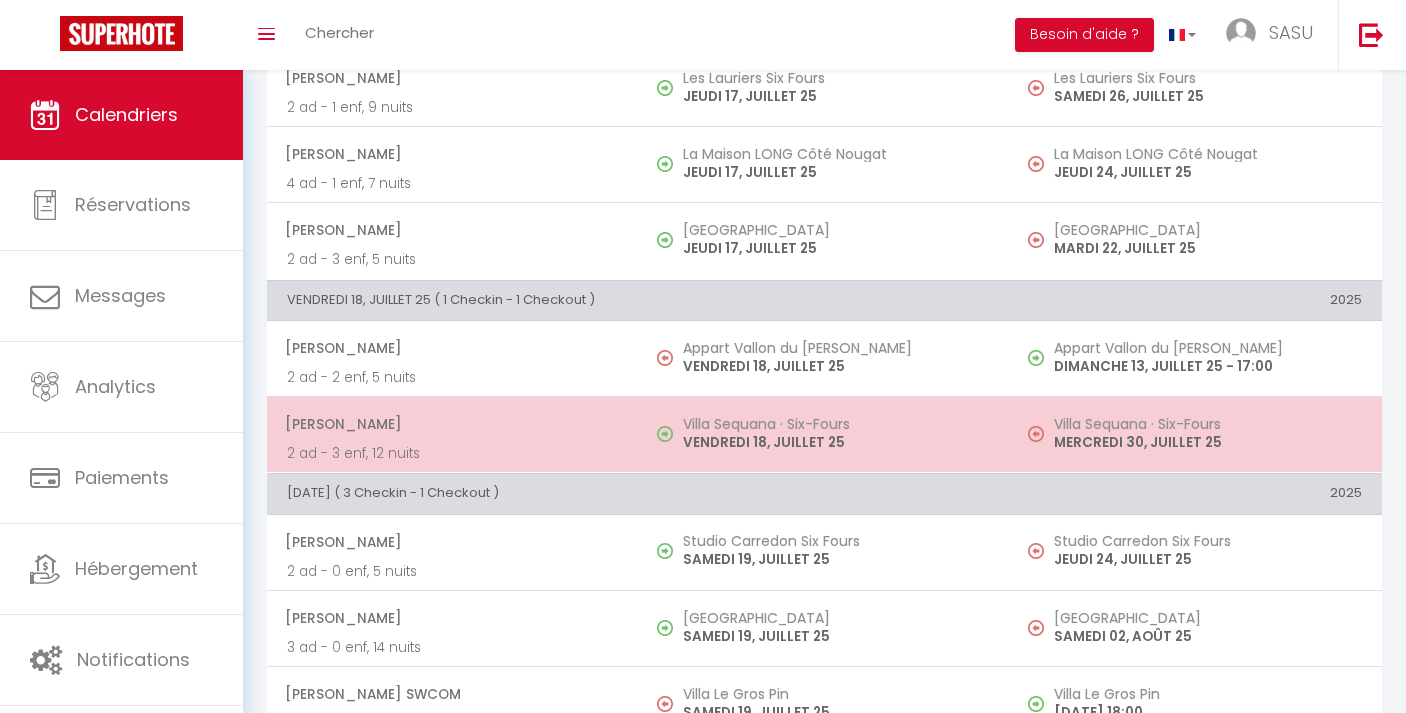 scroll, scrollTop: 1819, scrollLeft: 0, axis: vertical 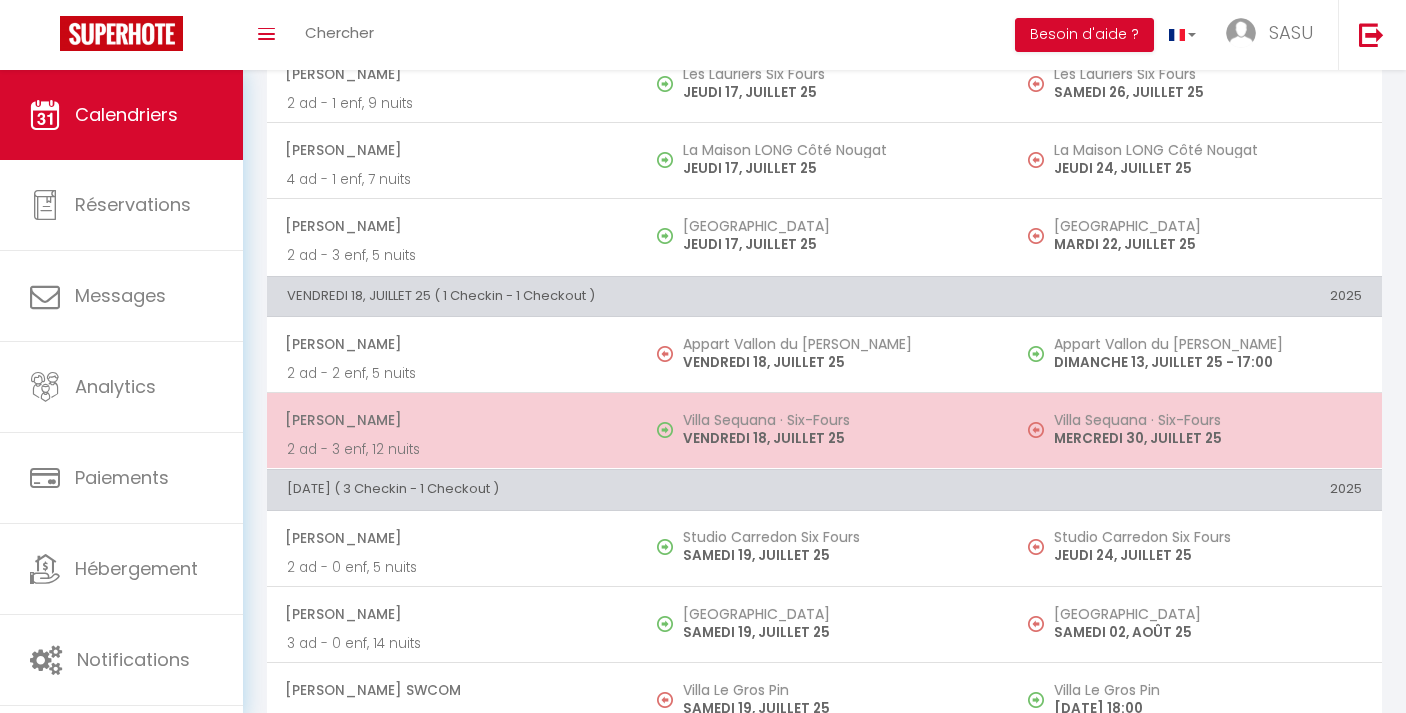 click on "VENDREDI 18, JUILLET 25" at bounding box center (837, 438) 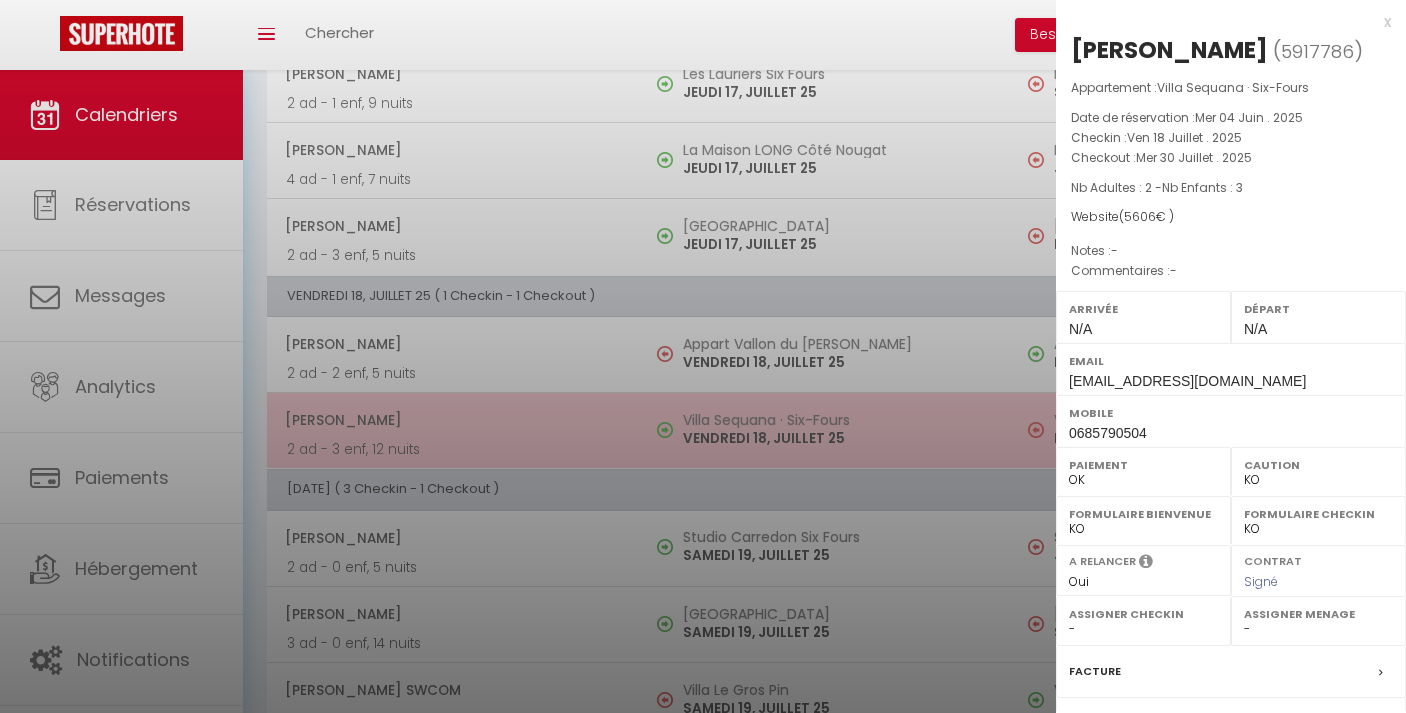 select on "47012" 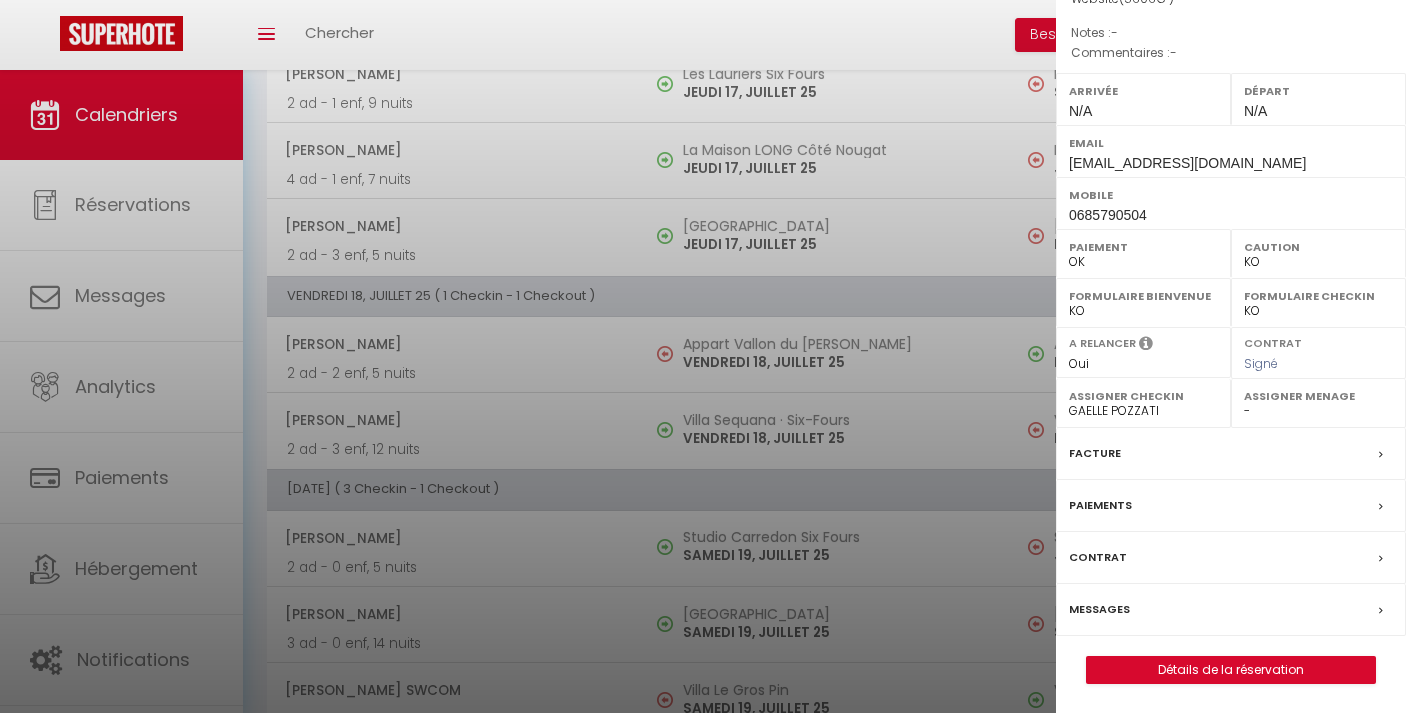 scroll, scrollTop: 219, scrollLeft: 0, axis: vertical 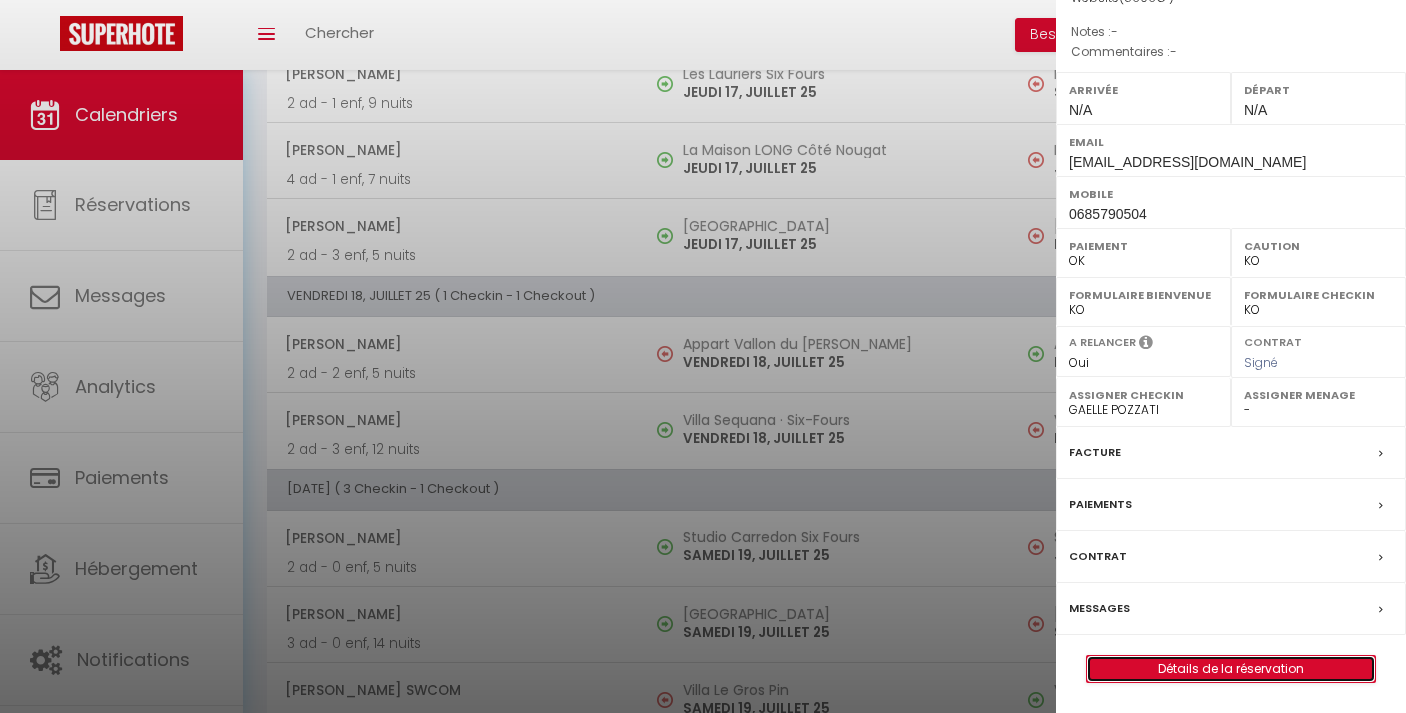 click on "Détails de la réservation" at bounding box center [1231, 669] 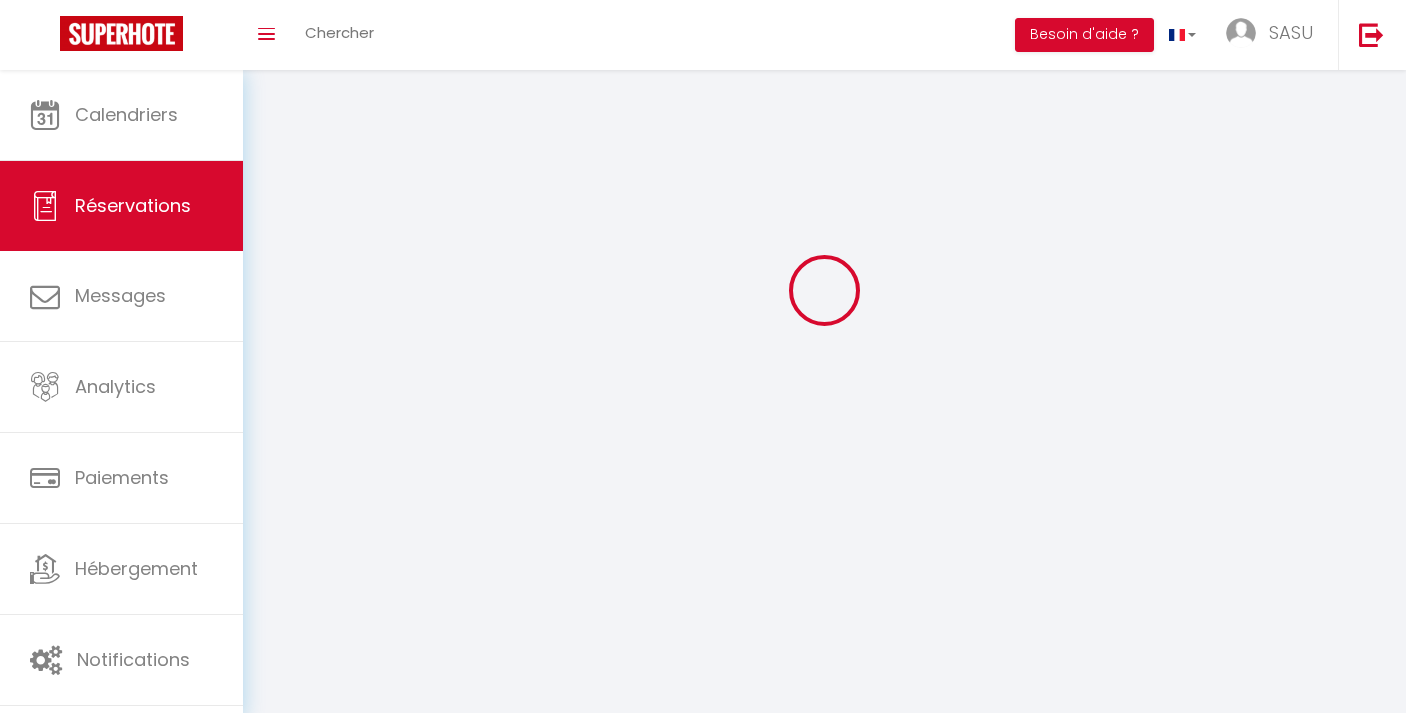 scroll, scrollTop: 0, scrollLeft: 0, axis: both 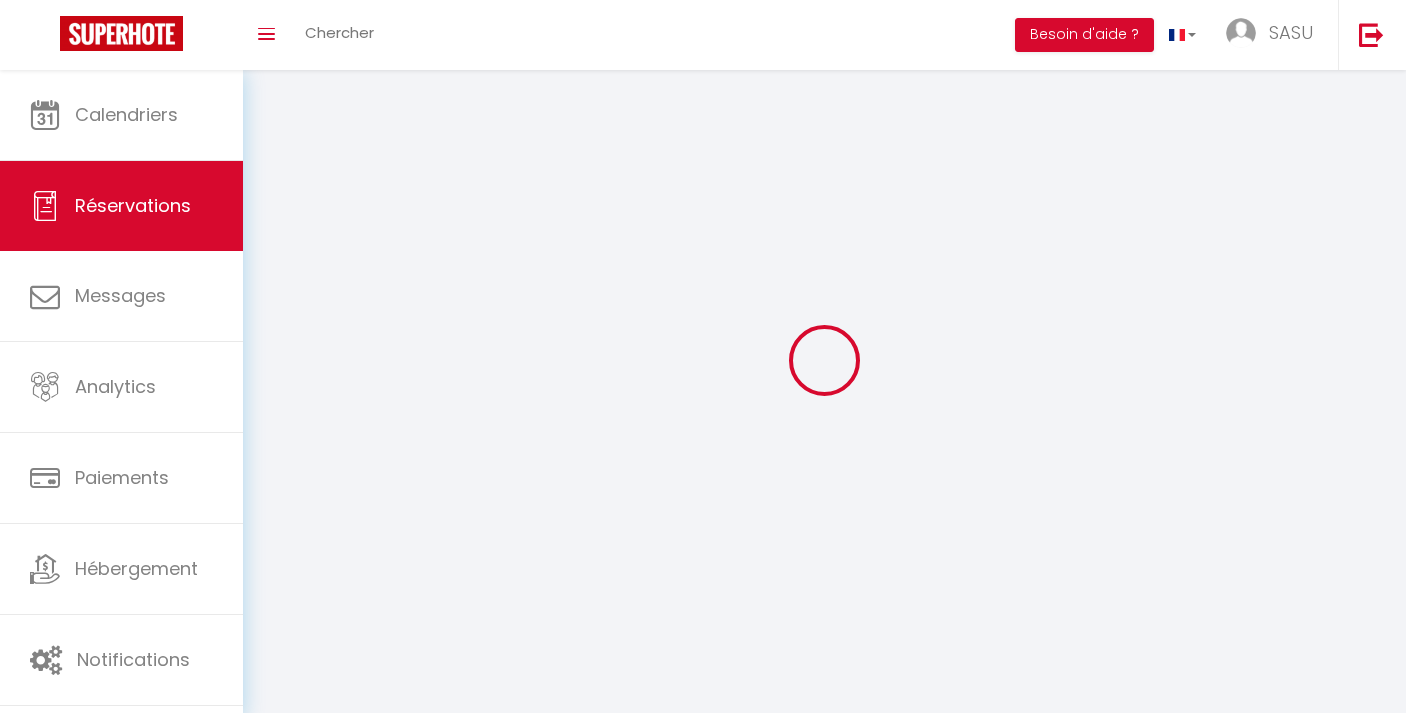 select 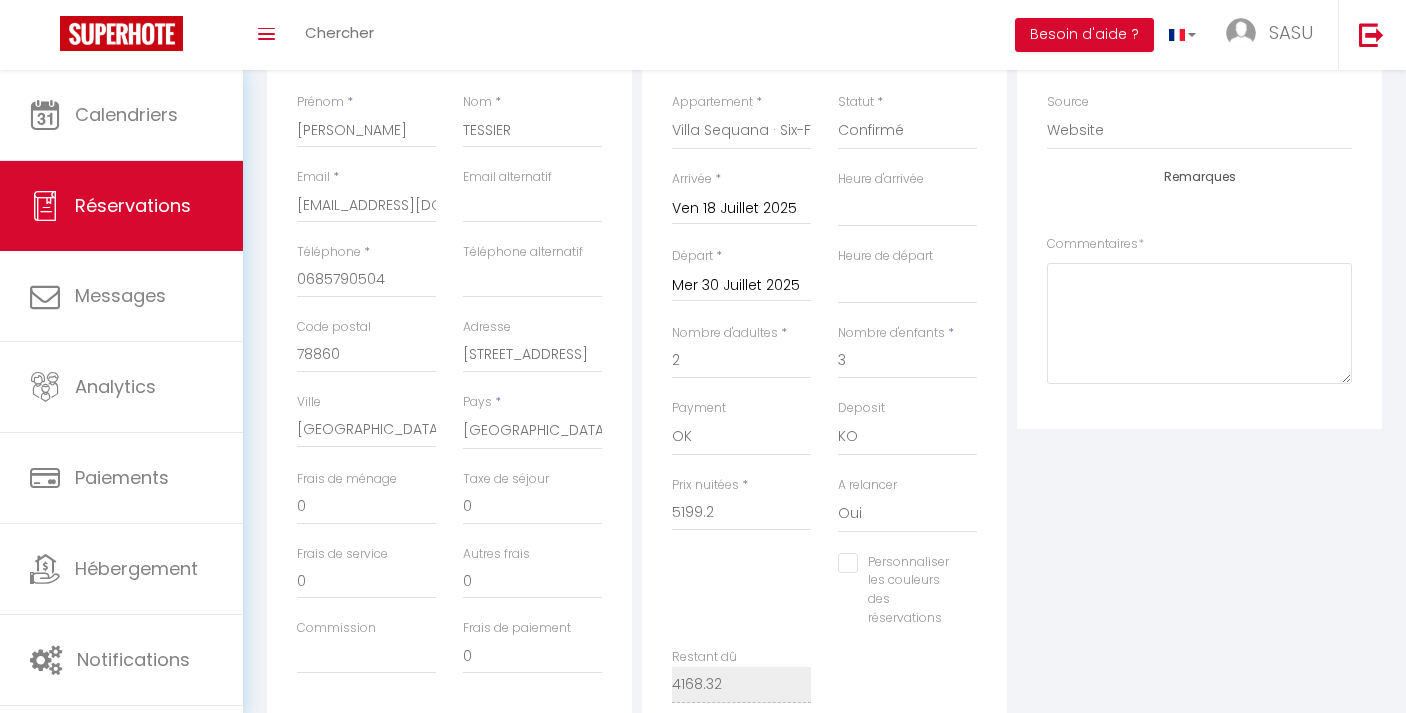 scroll, scrollTop: 328, scrollLeft: 0, axis: vertical 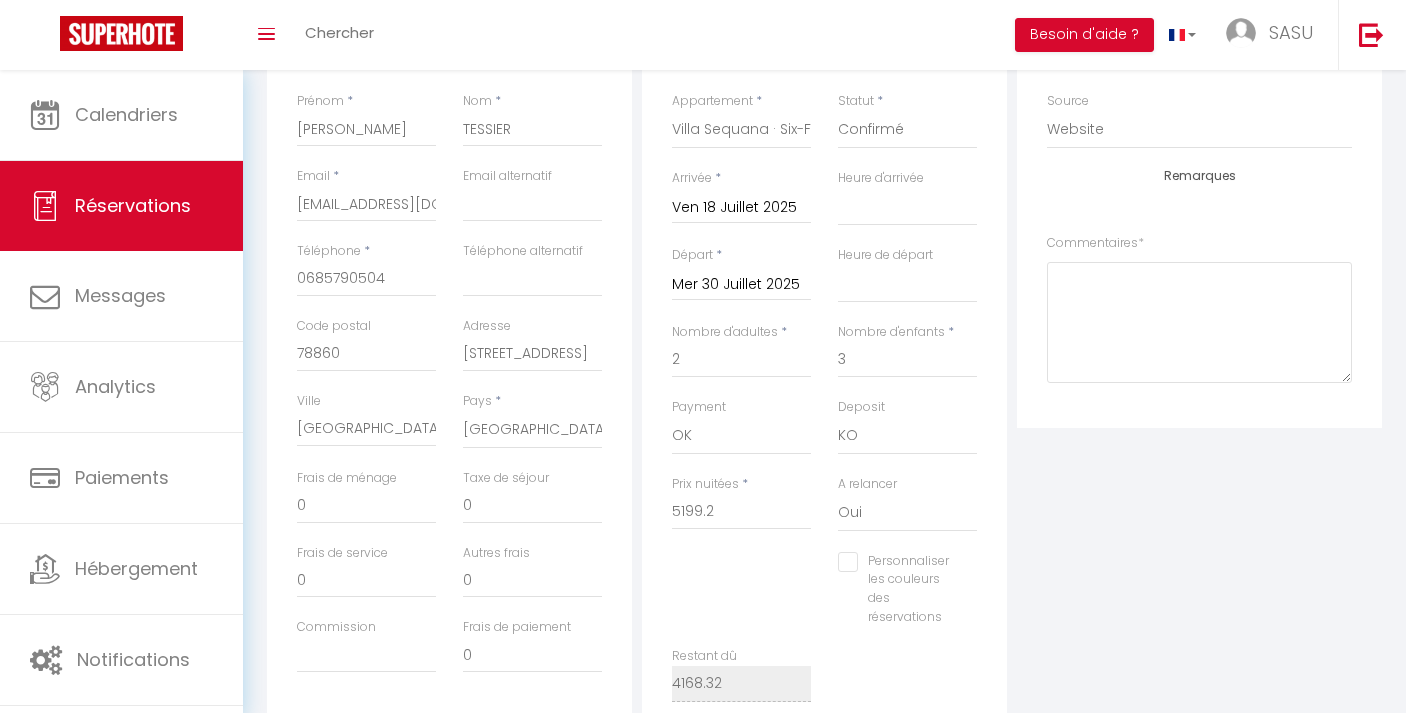 type on "300" 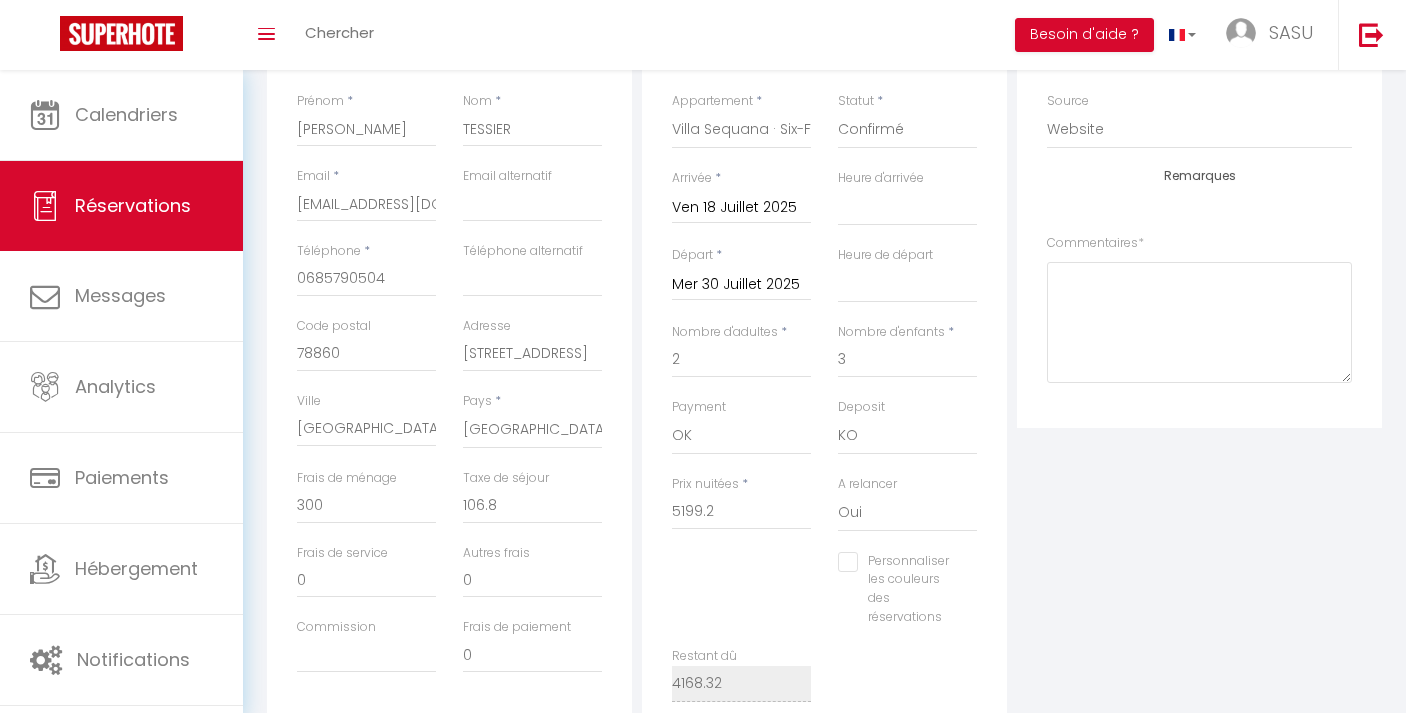 checkbox on "false" 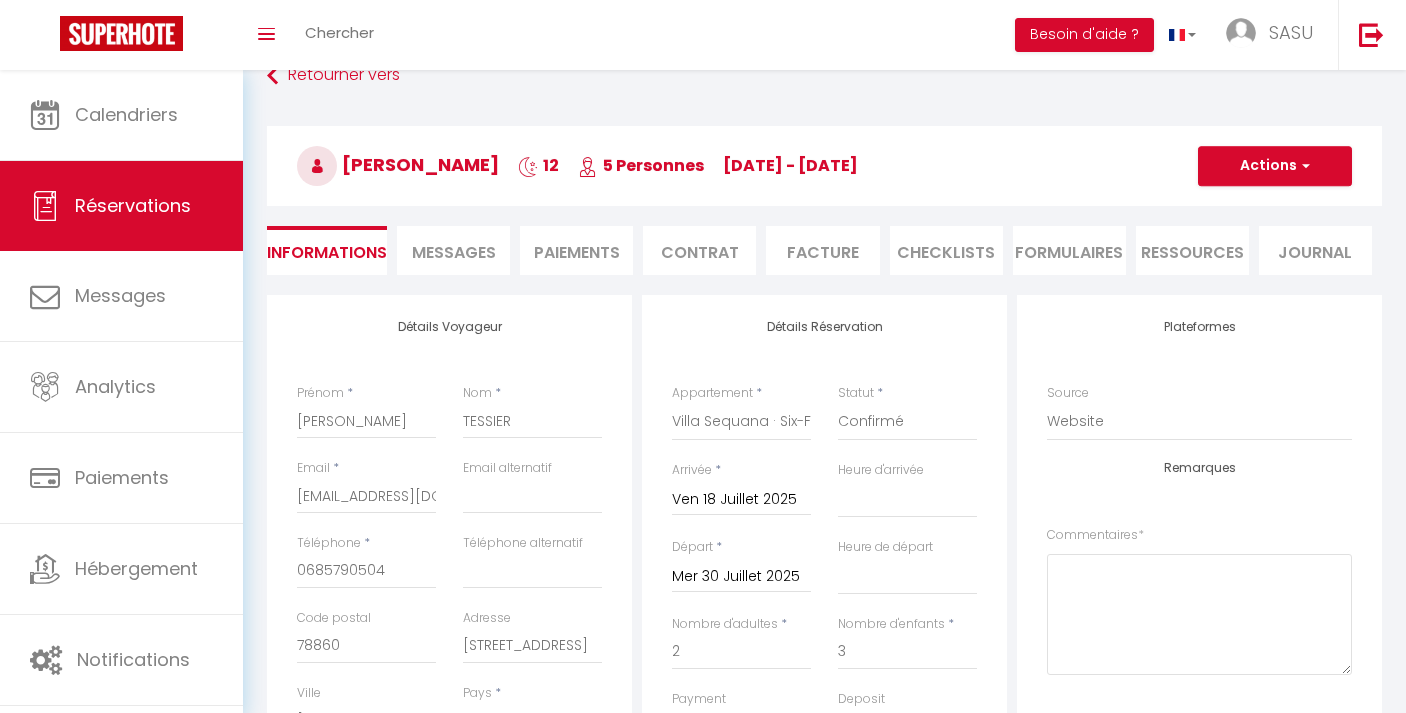 scroll, scrollTop: 0, scrollLeft: 0, axis: both 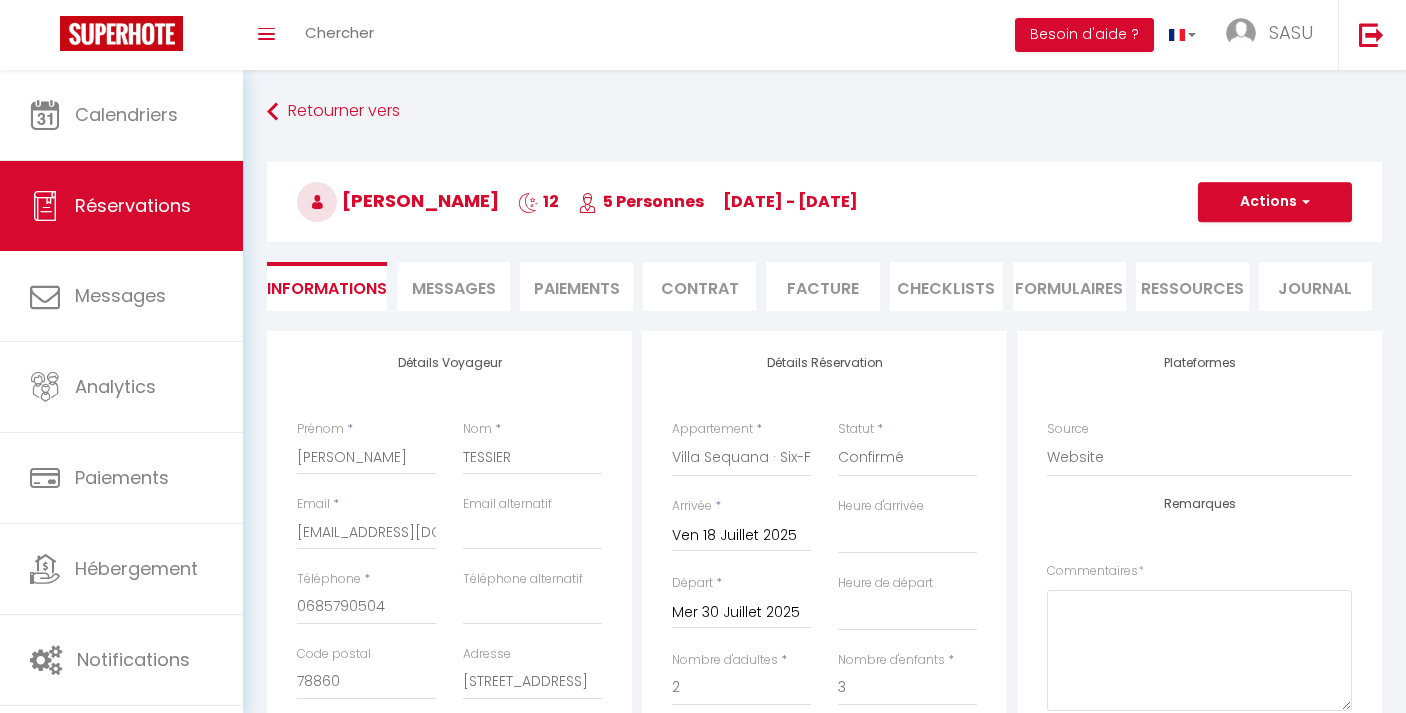 click on "Paiements" at bounding box center (576, 286) 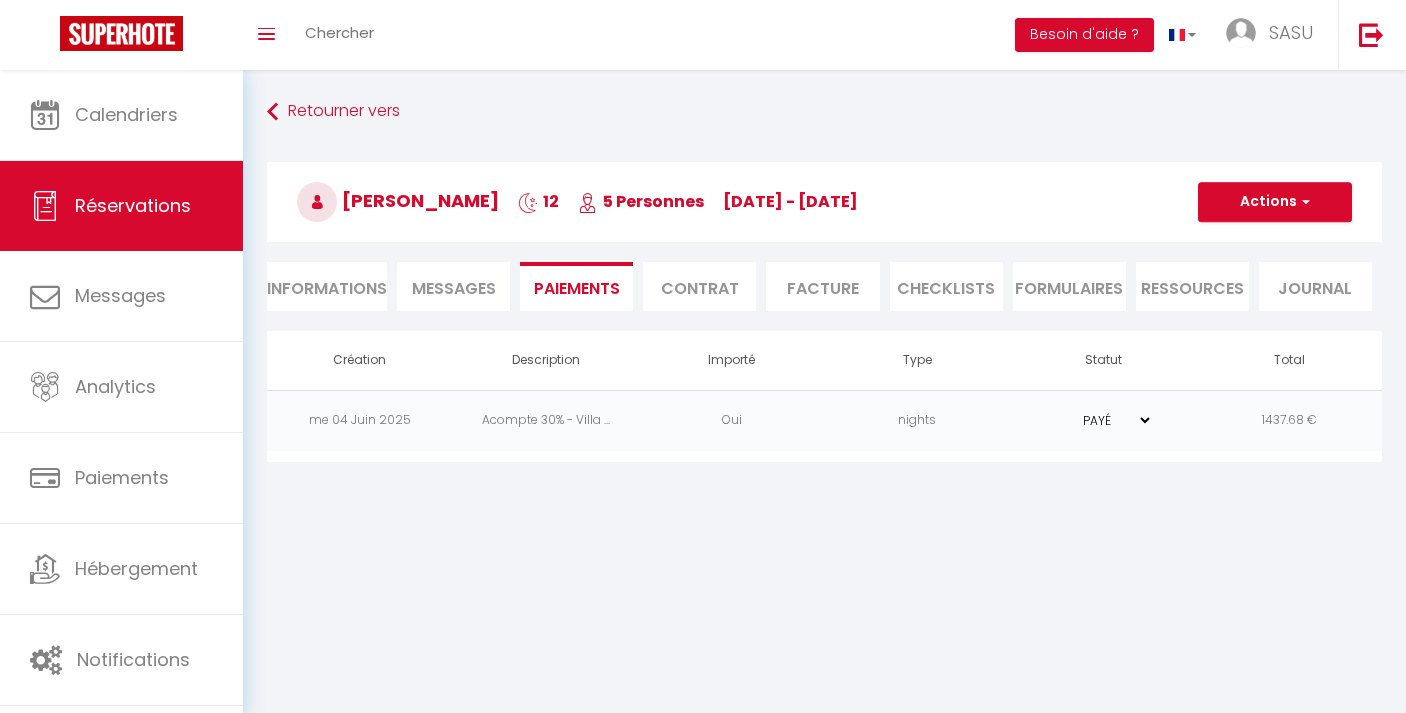 click on "Messages" at bounding box center [454, 288] 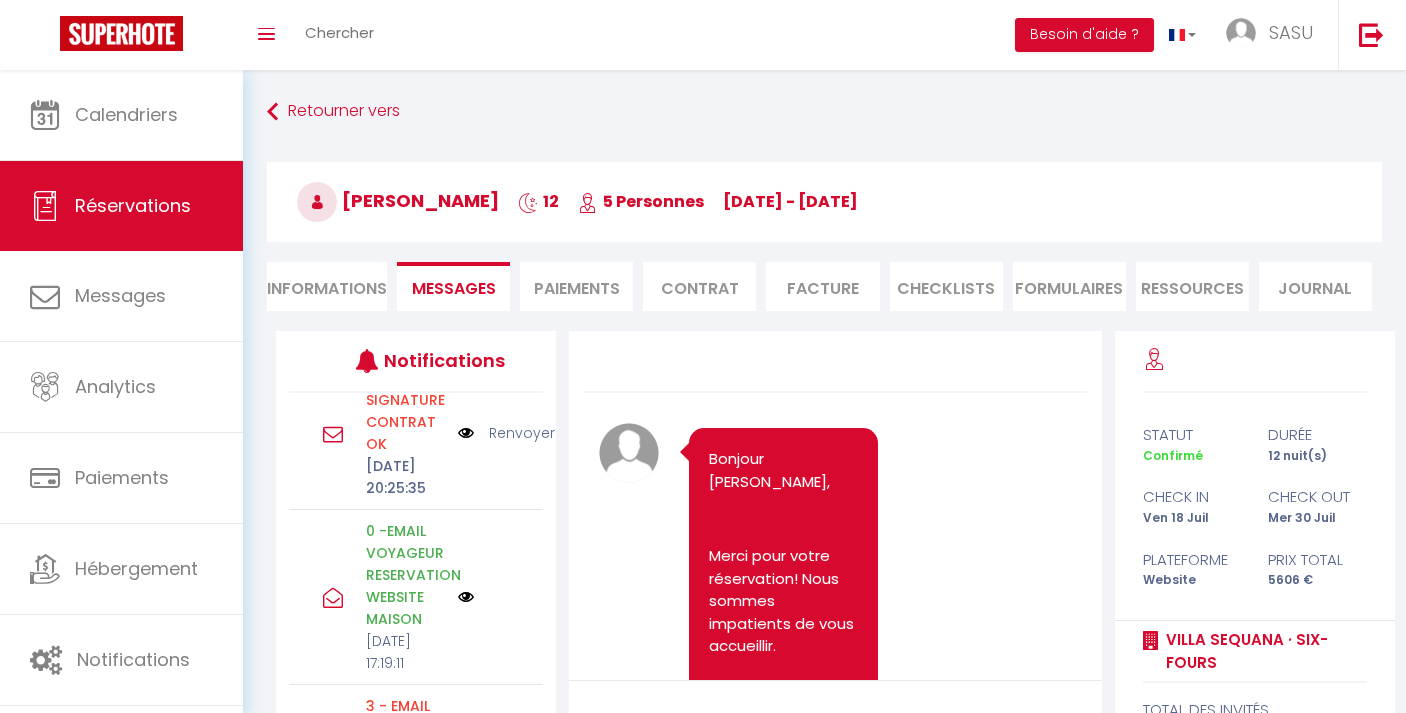 scroll, scrollTop: 1098, scrollLeft: 0, axis: vertical 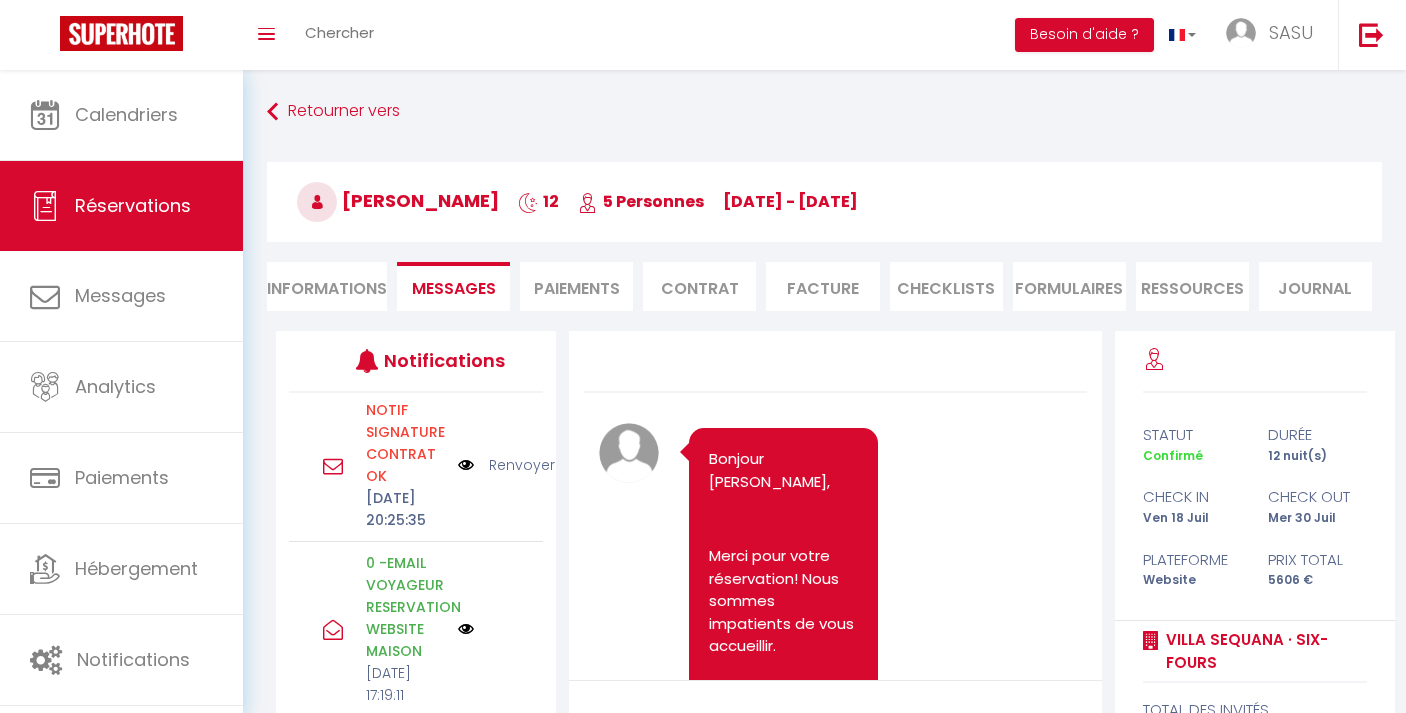 click on "Note Sms       Bonjour [PERSON_NAME],
Merci pour votre réservation! Nous sommes impatients de vous accueillir.
⚠️ Voici les étapes pour finaliser votre réservation : 1️⃣ Signature de votre contrat de location :  [DOMAIN_NAME][URL]  2️⃣ Transmission de vos documents : Merci de nous envoyer par e-mail une copie de votre pièce d’identité ainsi que votre attestation d’assurance villégiature (souvent incluse dans votre assurance habitation multirisque) à [EMAIL_ADDRESS][DOMAIN_NAME] 3️⃣ Règlement du solde (14 jours avant l’arrivée) : [PERSON_NAME] recevrez un e-mail avec les instructions pour effectuer votre paiement. 4️⃣ Dépôt de la caution 💳 : Un lien sécurisé vous sera envoyé par e-mail 24h à 48h avant votre arrivée.
Besoin d’extras ? Services facultatifs disponibles hors plateforme : location linge, matériel bébé, arrivée anticipée... Consultez notre boutique  [URL][DOMAIN_NAME] .
Maryline" at bounding box center (835, 1369) 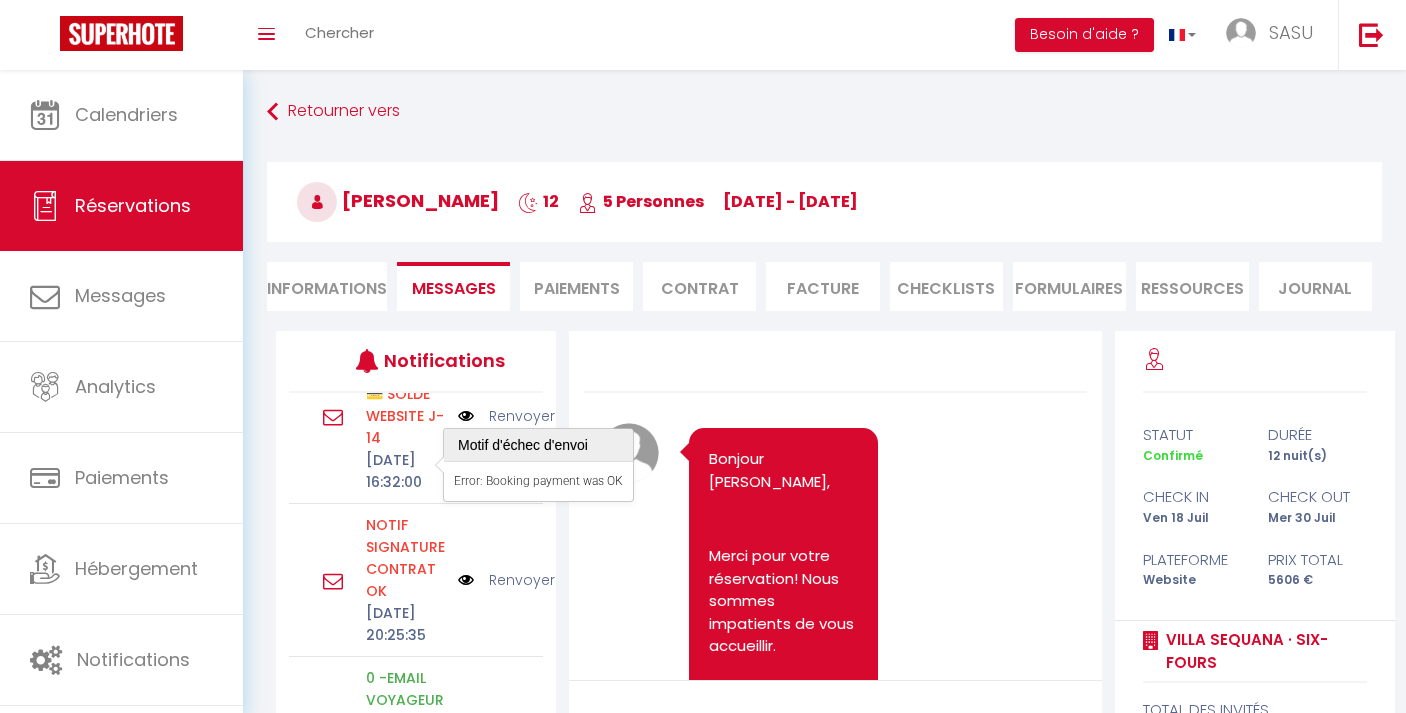 scroll, scrollTop: 978, scrollLeft: 0, axis: vertical 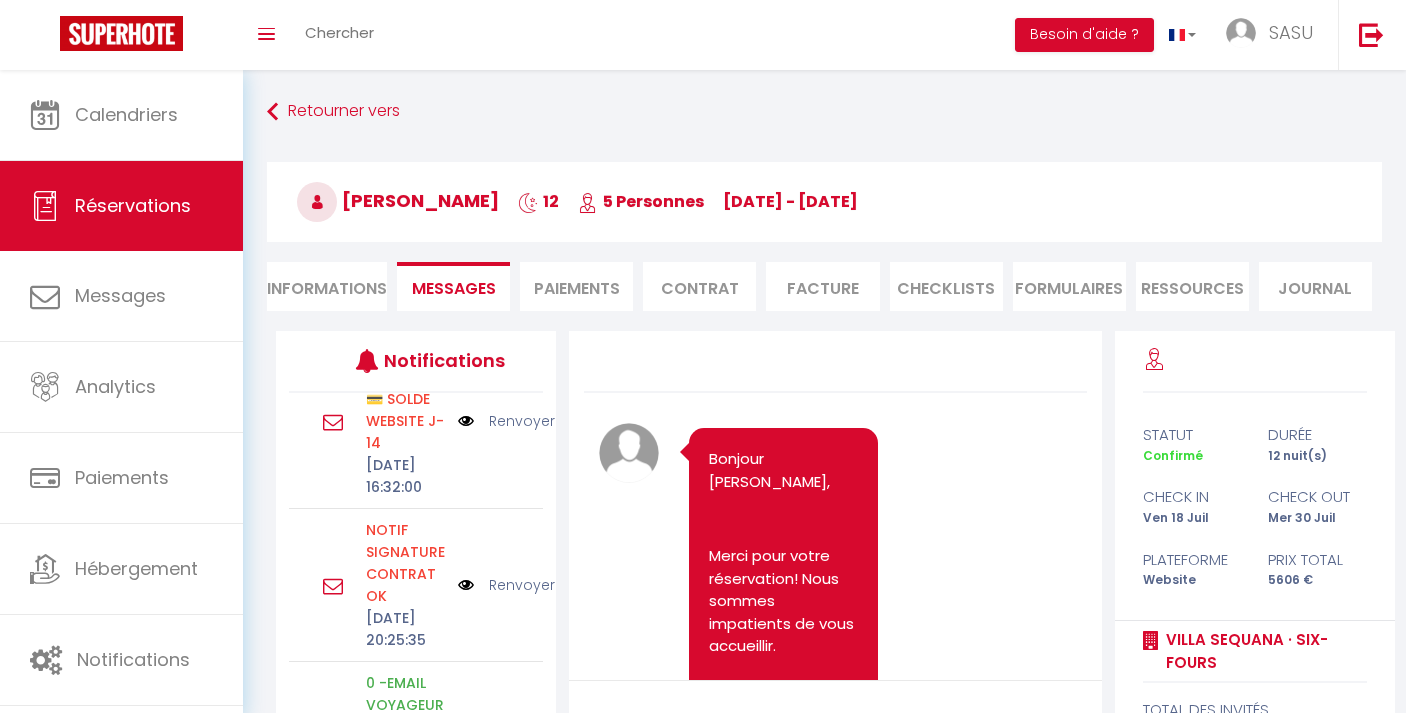 click on "2 - EMAIL VOYAGEUR 💳 SOLDE WEBSITE J-14" at bounding box center [405, 399] 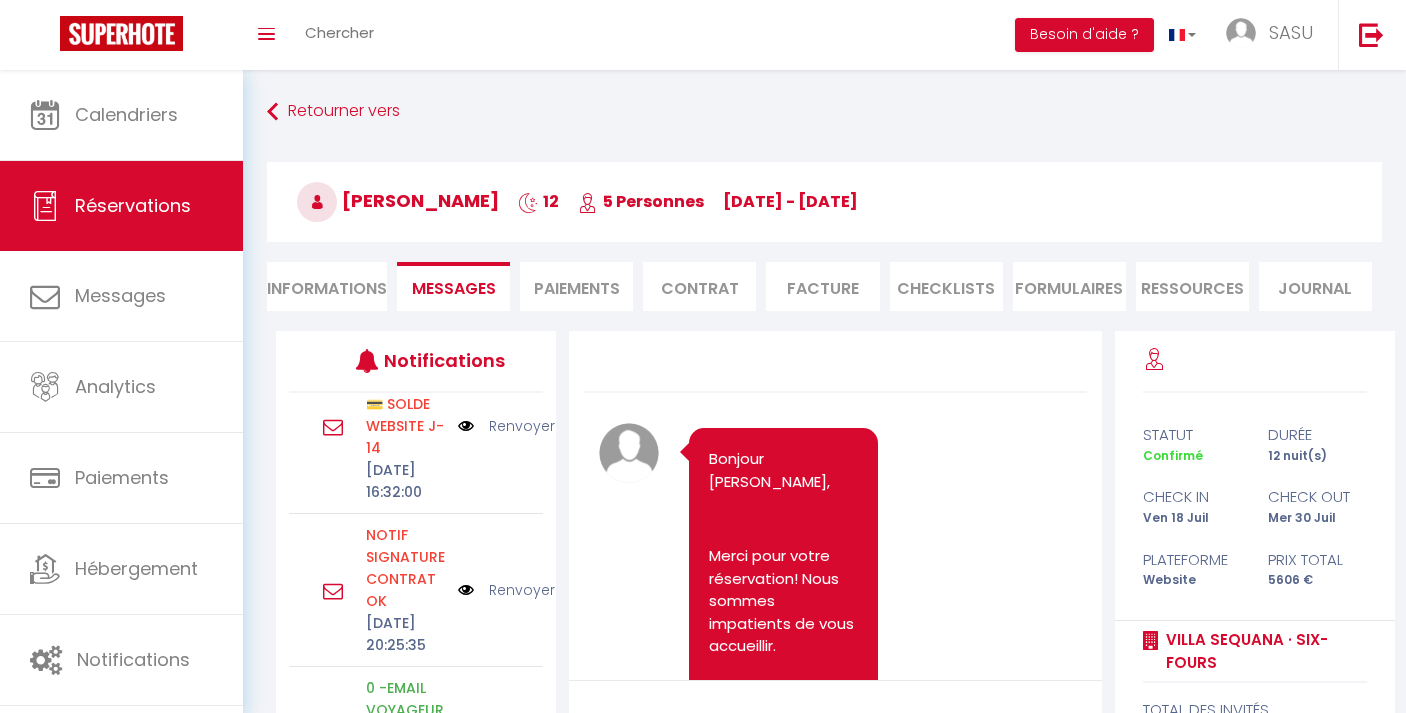 scroll, scrollTop: 971, scrollLeft: 0, axis: vertical 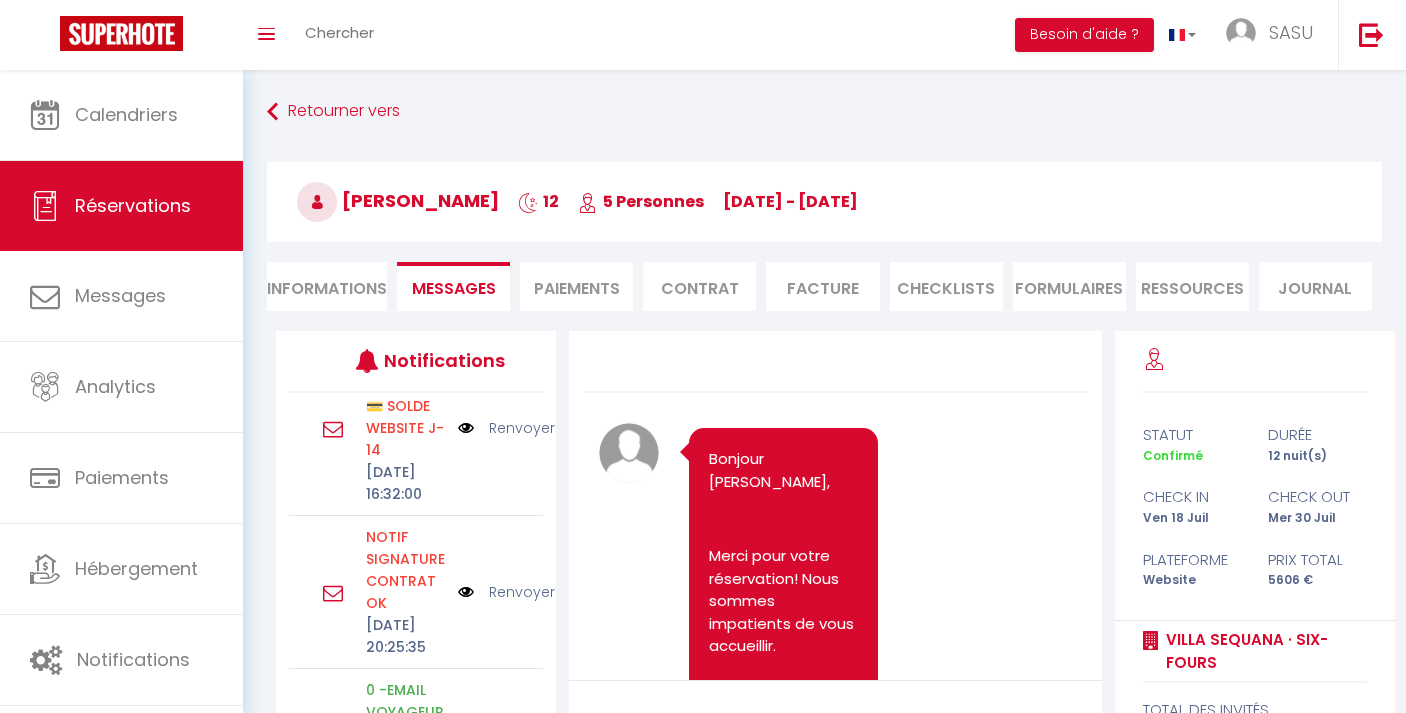 click on "Renvoyer" at bounding box center (522, 428) 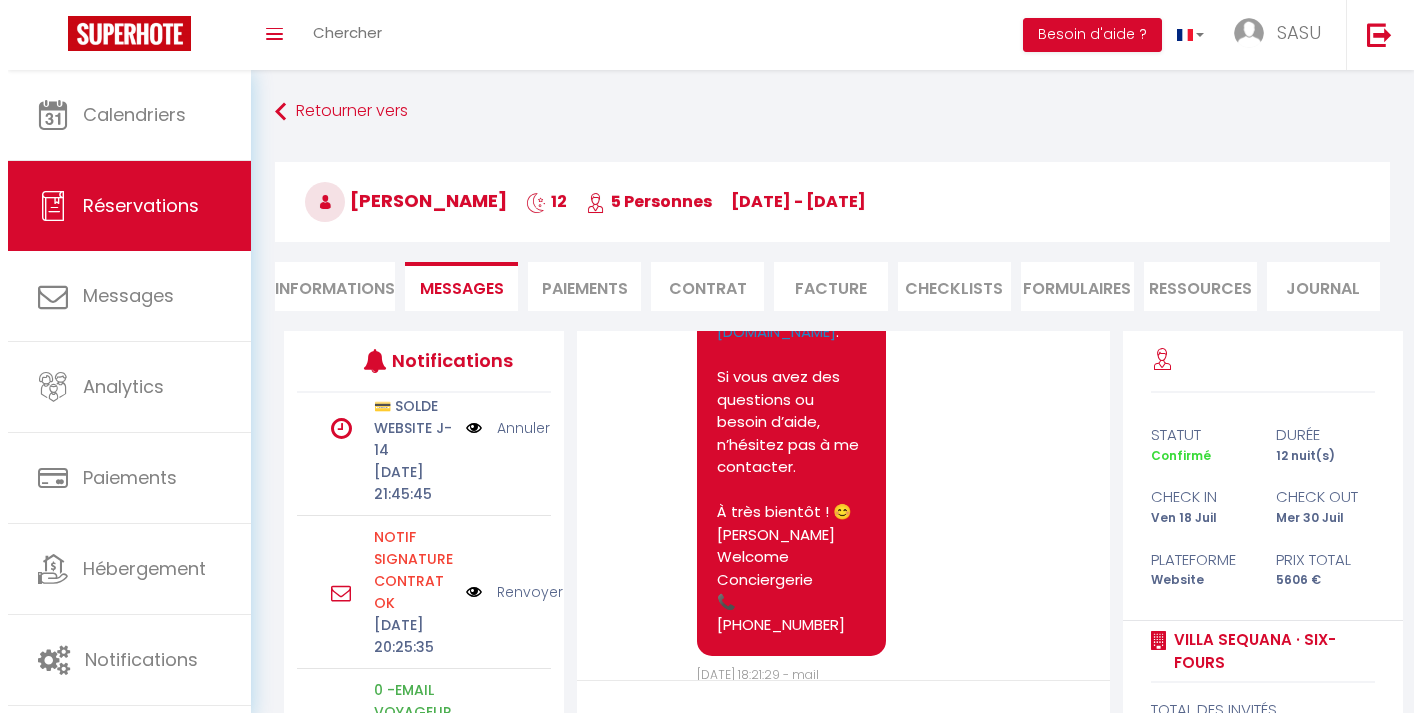 scroll, scrollTop: 3503, scrollLeft: 0, axis: vertical 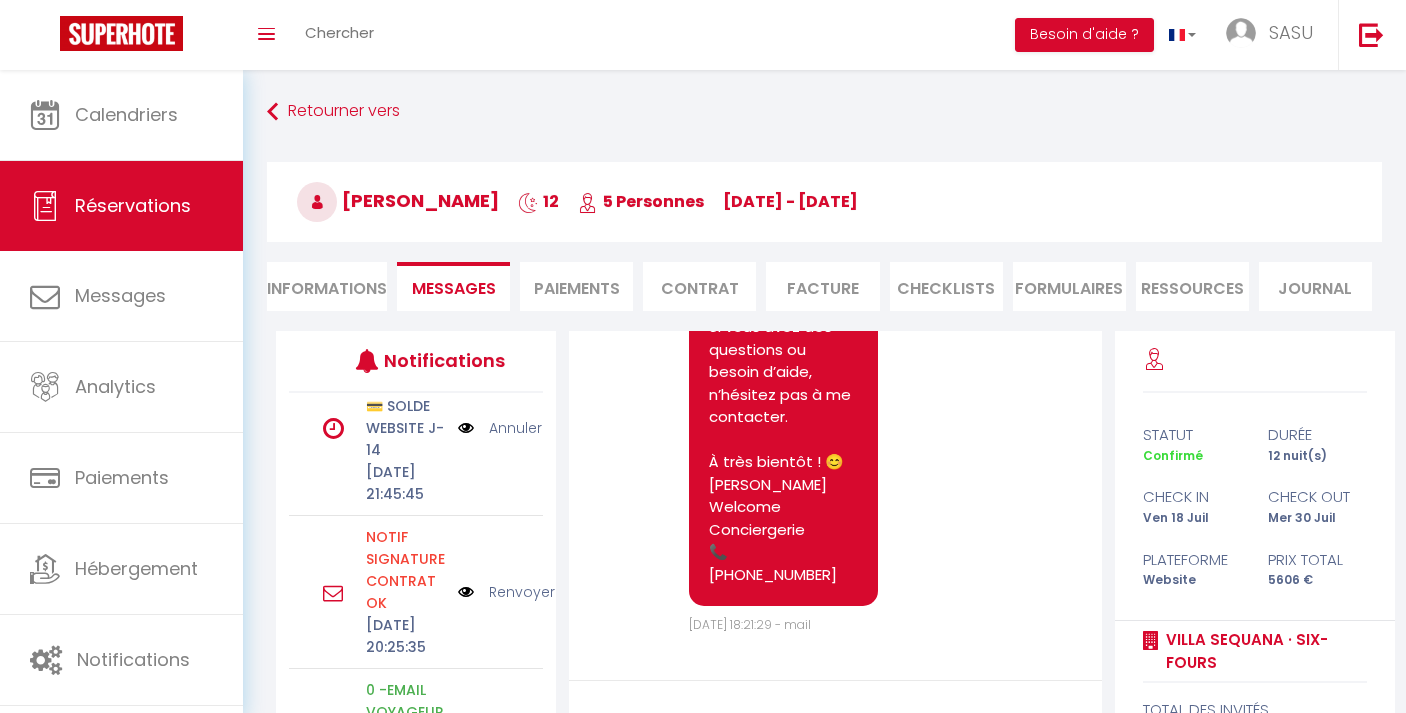 click at bounding box center (466, 428) 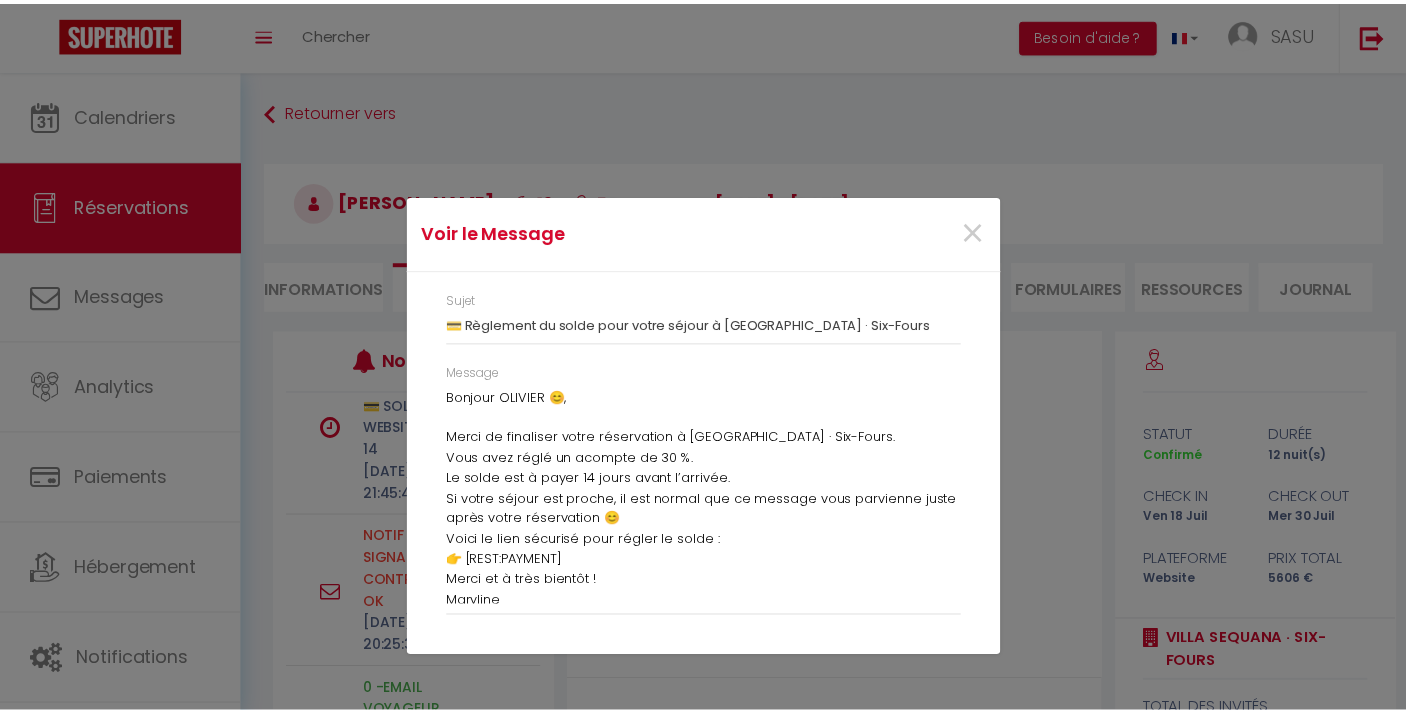 scroll, scrollTop: 0, scrollLeft: 0, axis: both 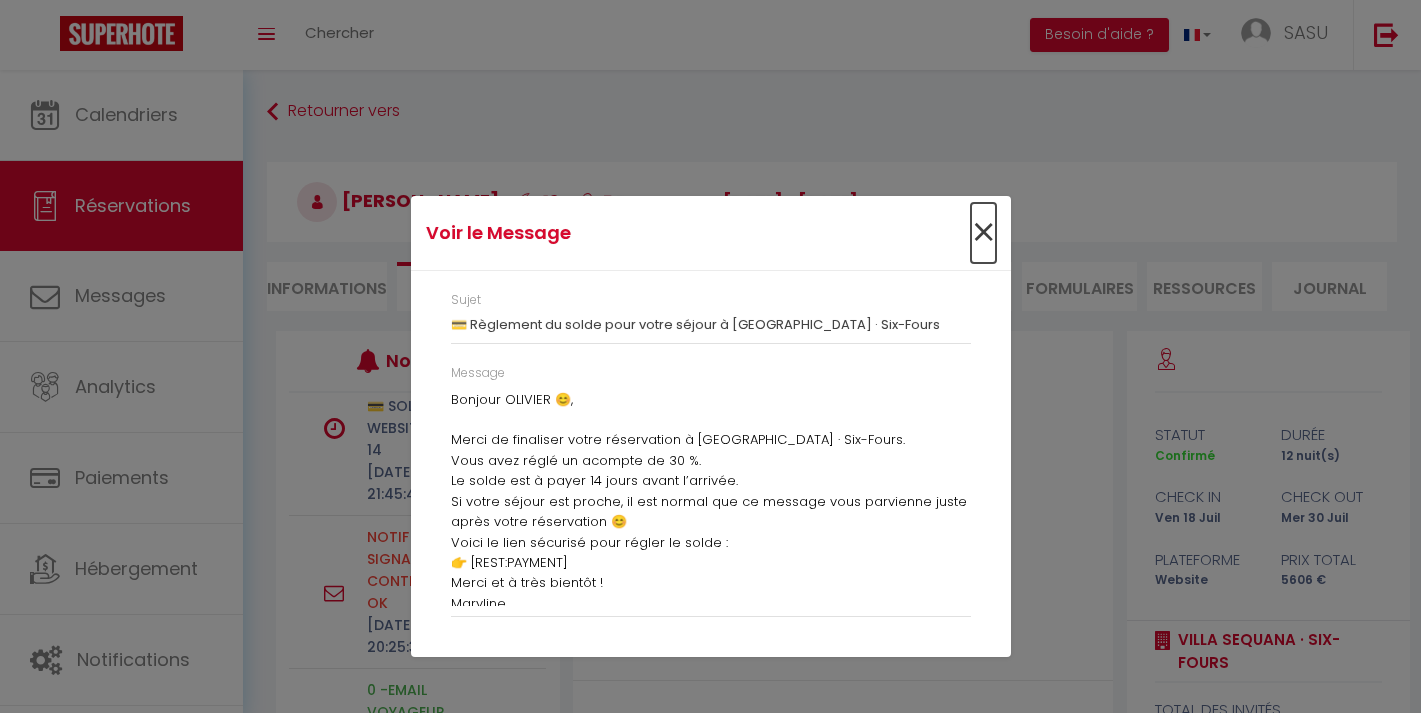 click on "×" at bounding box center [983, 233] 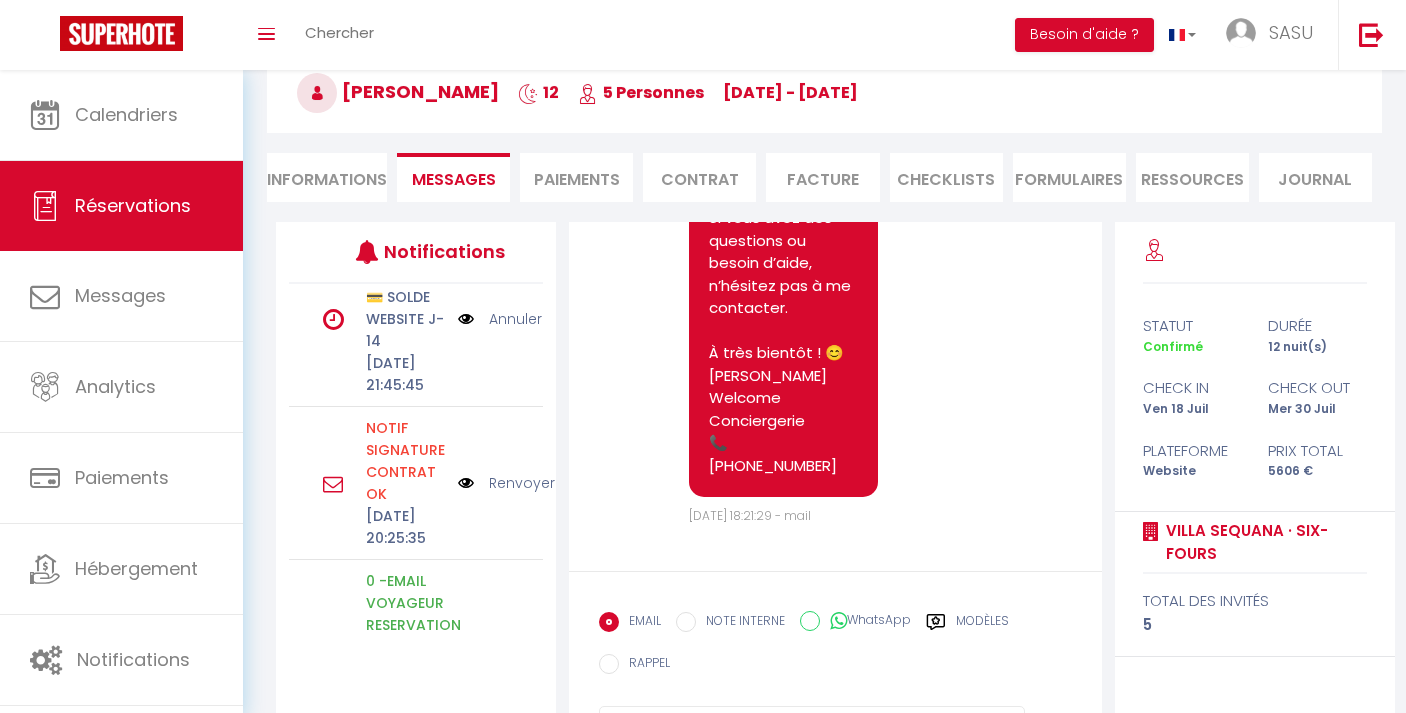 scroll, scrollTop: 211, scrollLeft: 0, axis: vertical 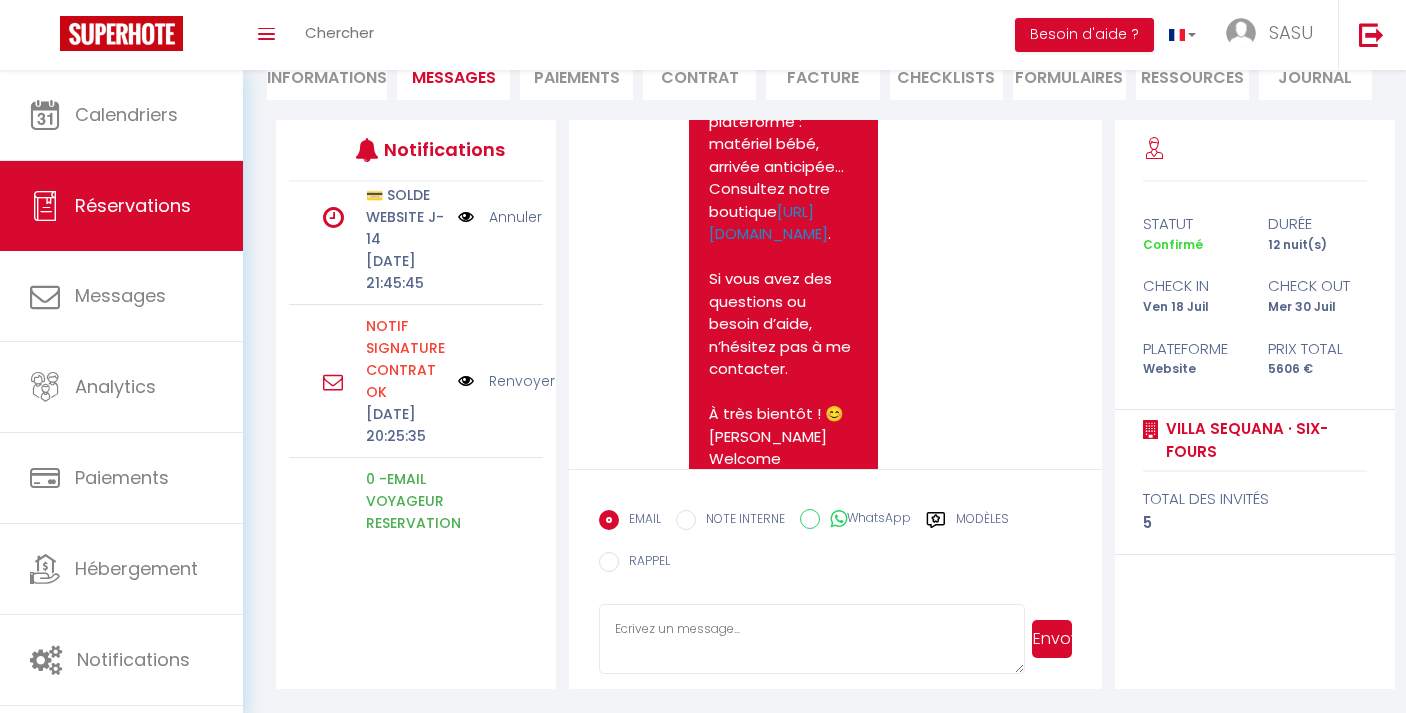 click at bounding box center (333, 217) 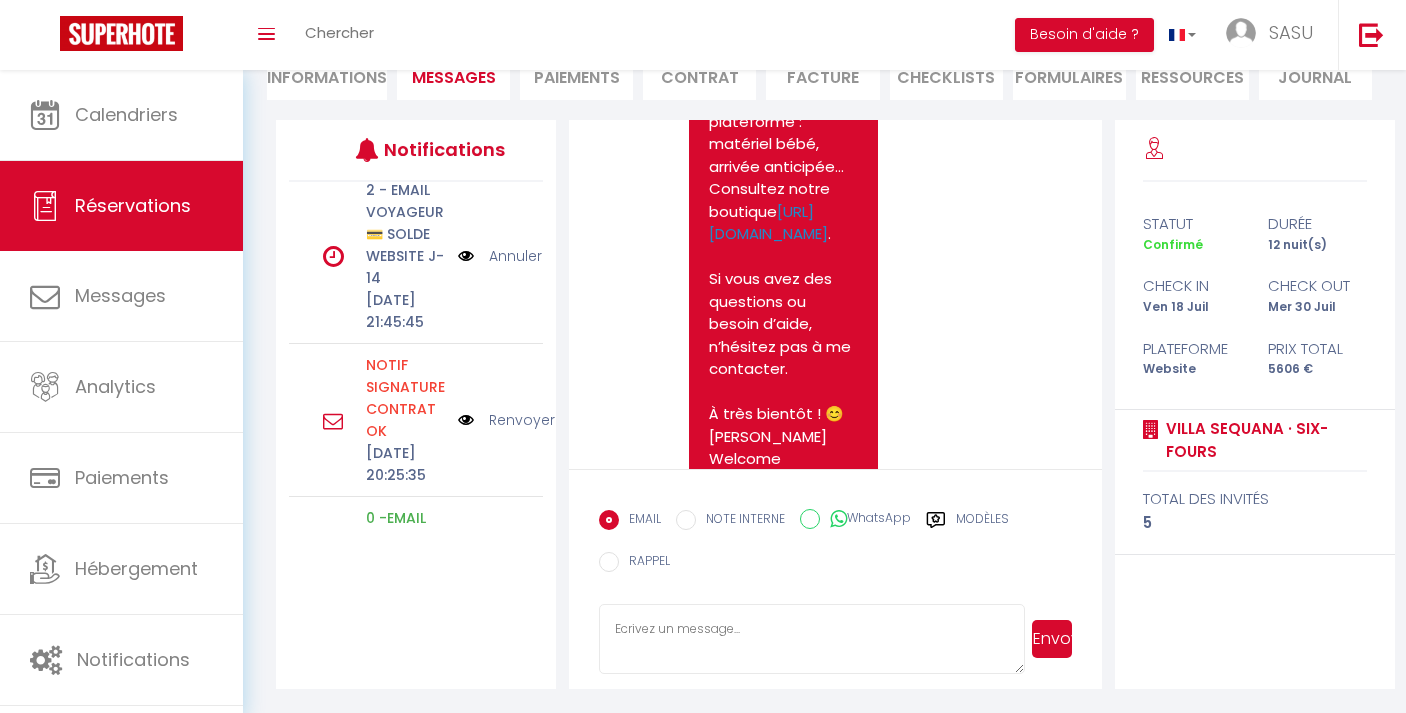 scroll, scrollTop: 769, scrollLeft: 0, axis: vertical 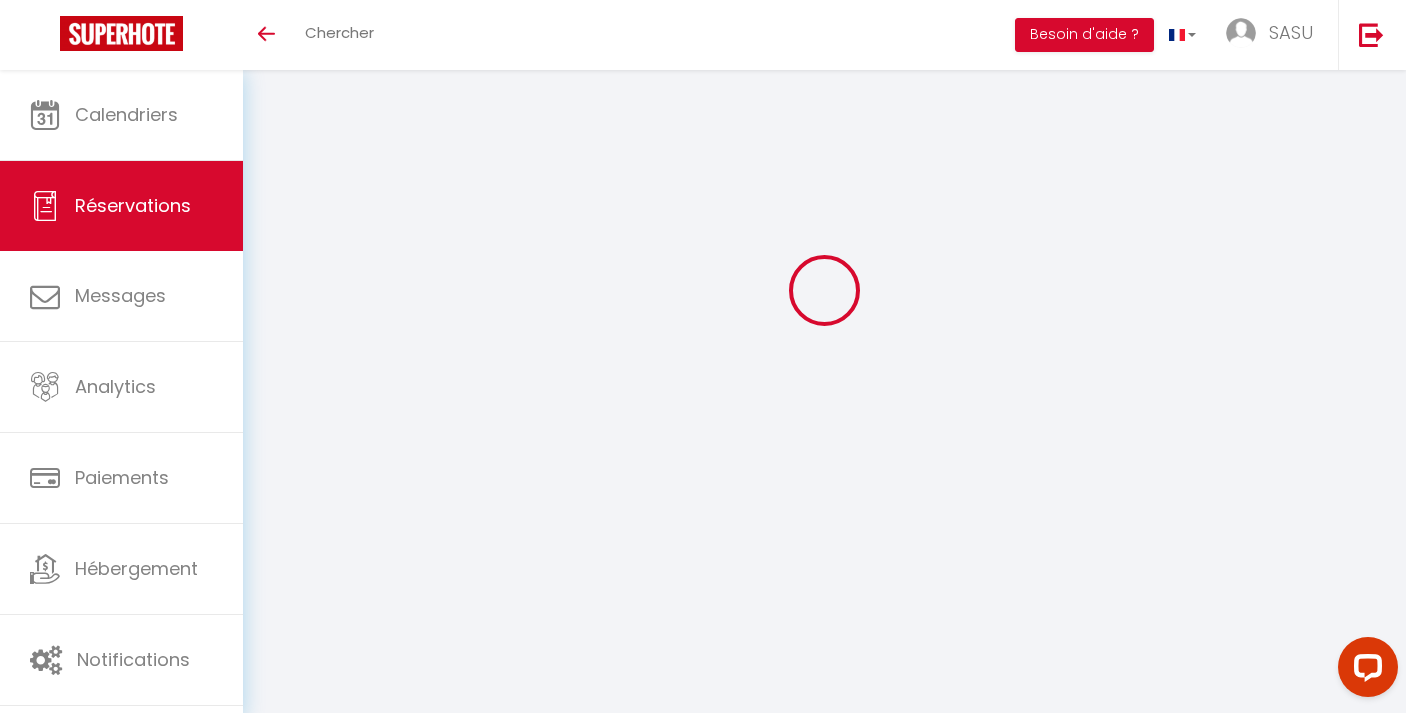 select 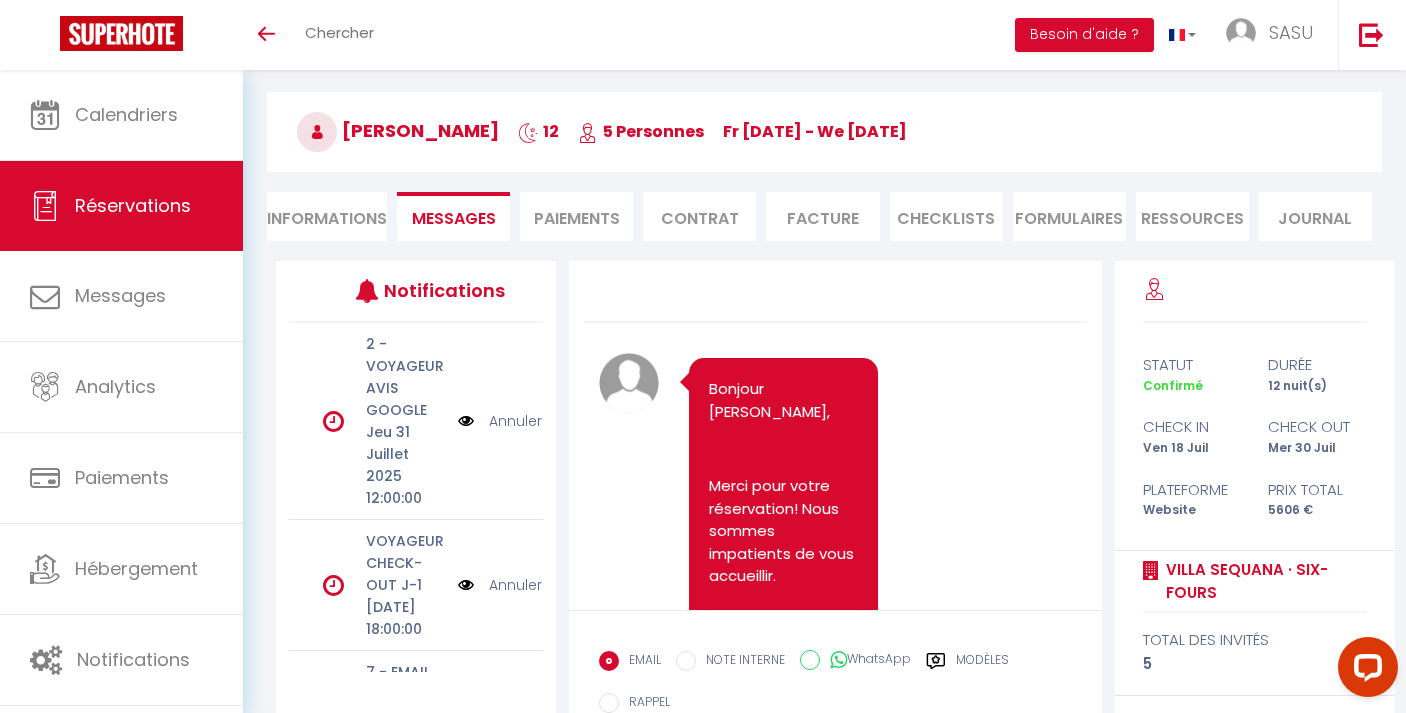 scroll, scrollTop: 3548, scrollLeft: 0, axis: vertical 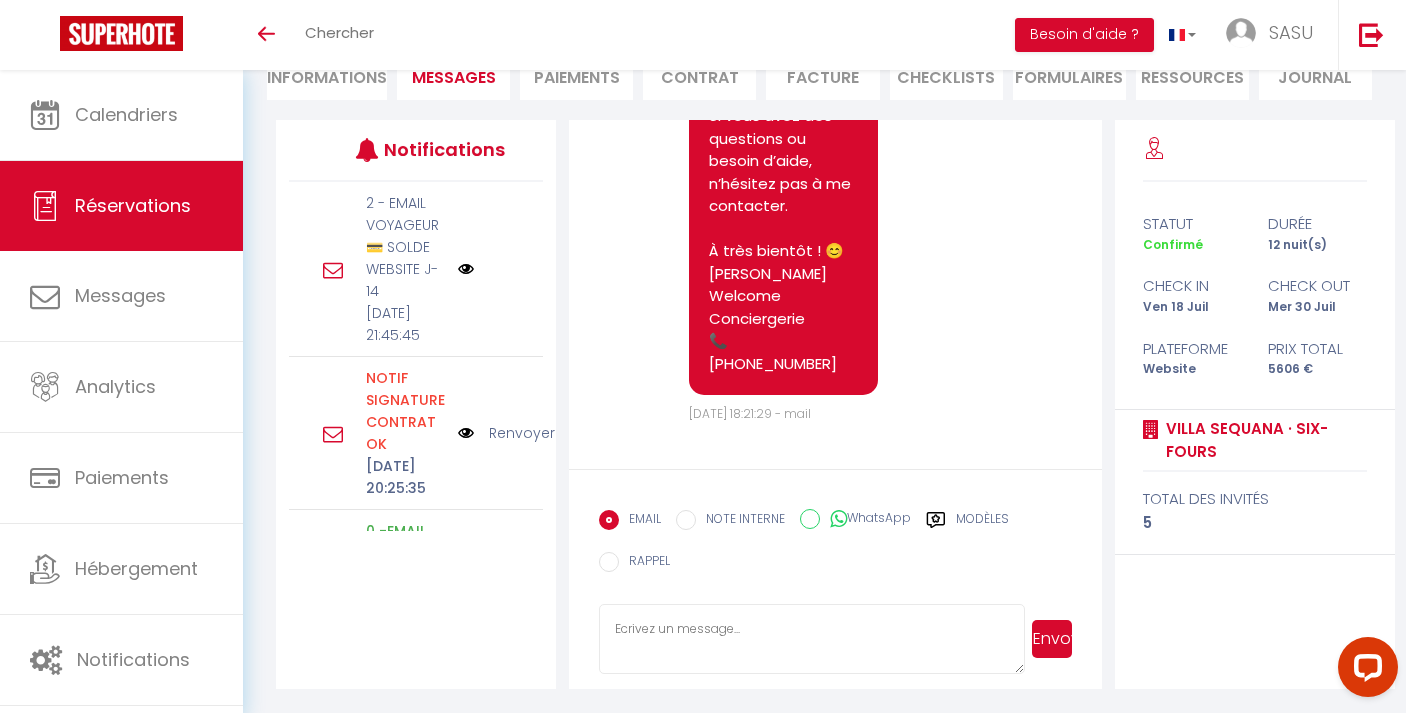 click at bounding box center [466, 269] 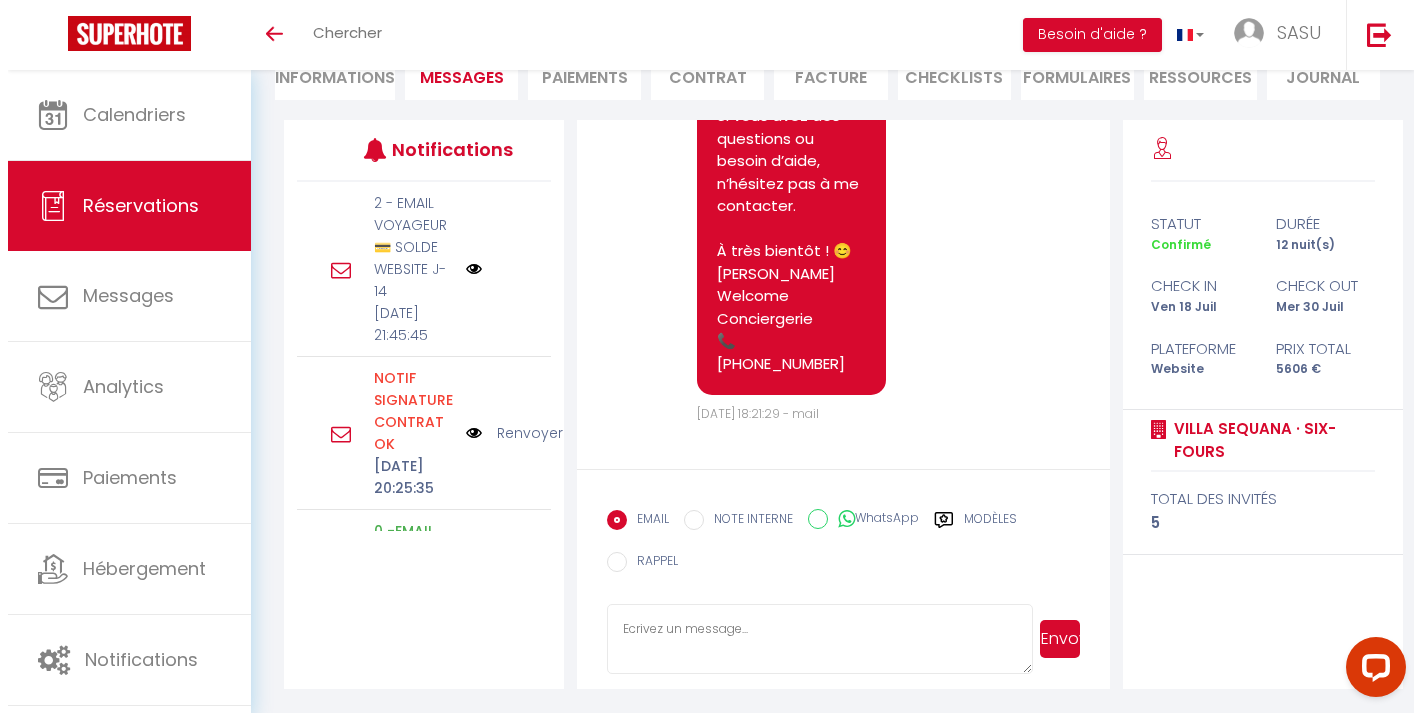 scroll, scrollTop: 3525, scrollLeft: 0, axis: vertical 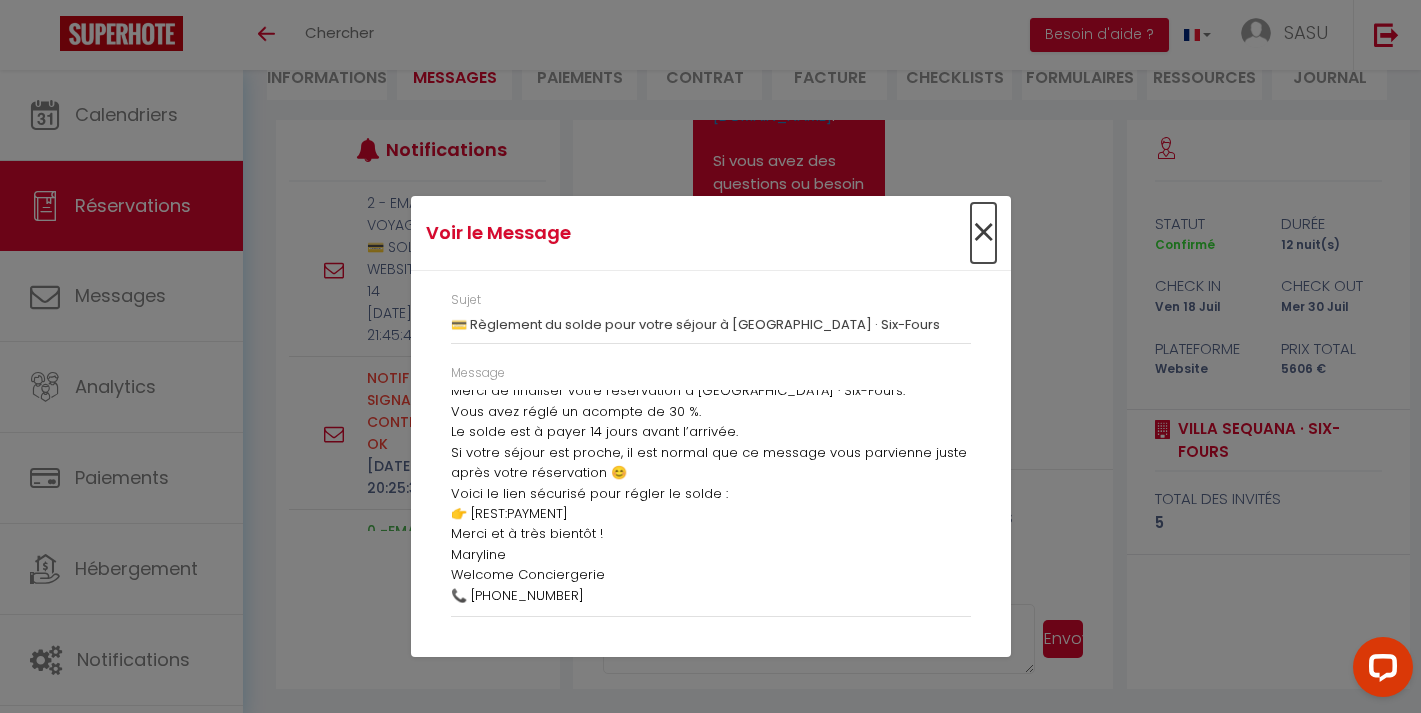 click on "×" at bounding box center (983, 233) 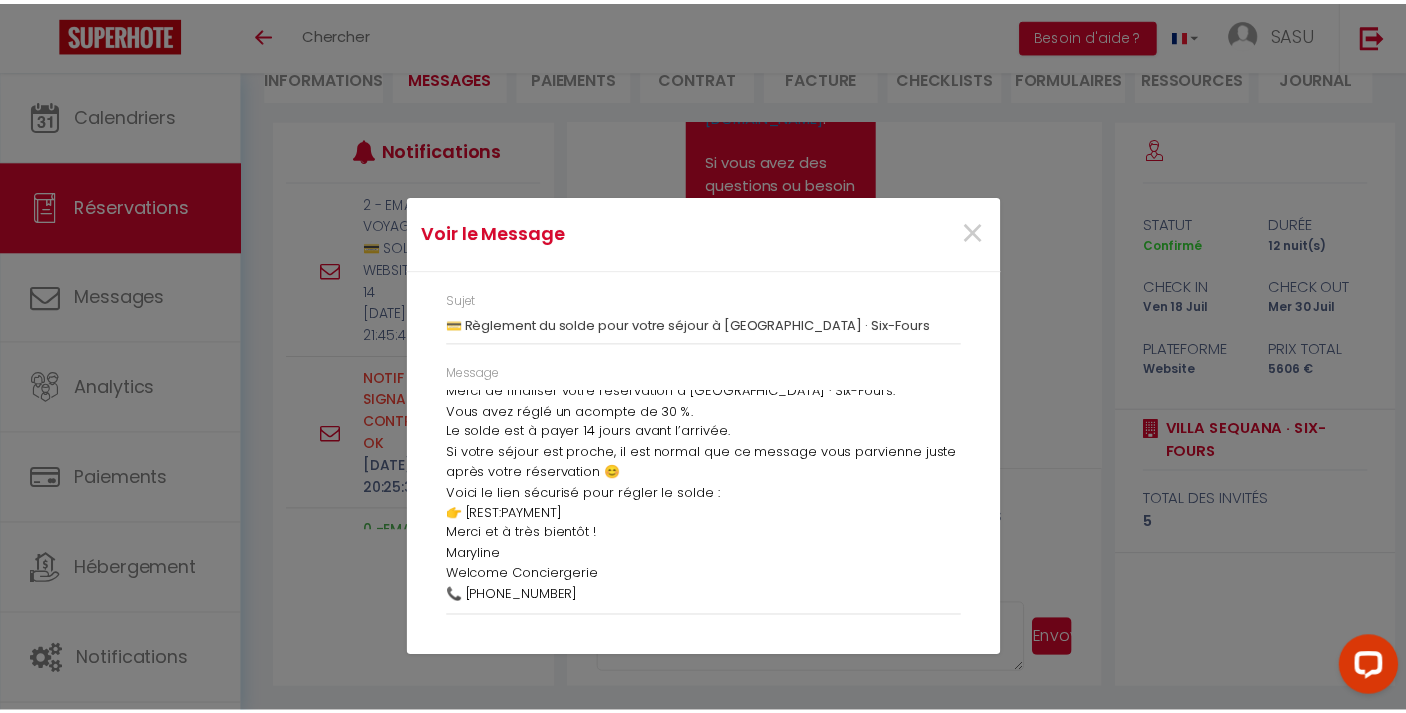 scroll, scrollTop: 3548, scrollLeft: 0, axis: vertical 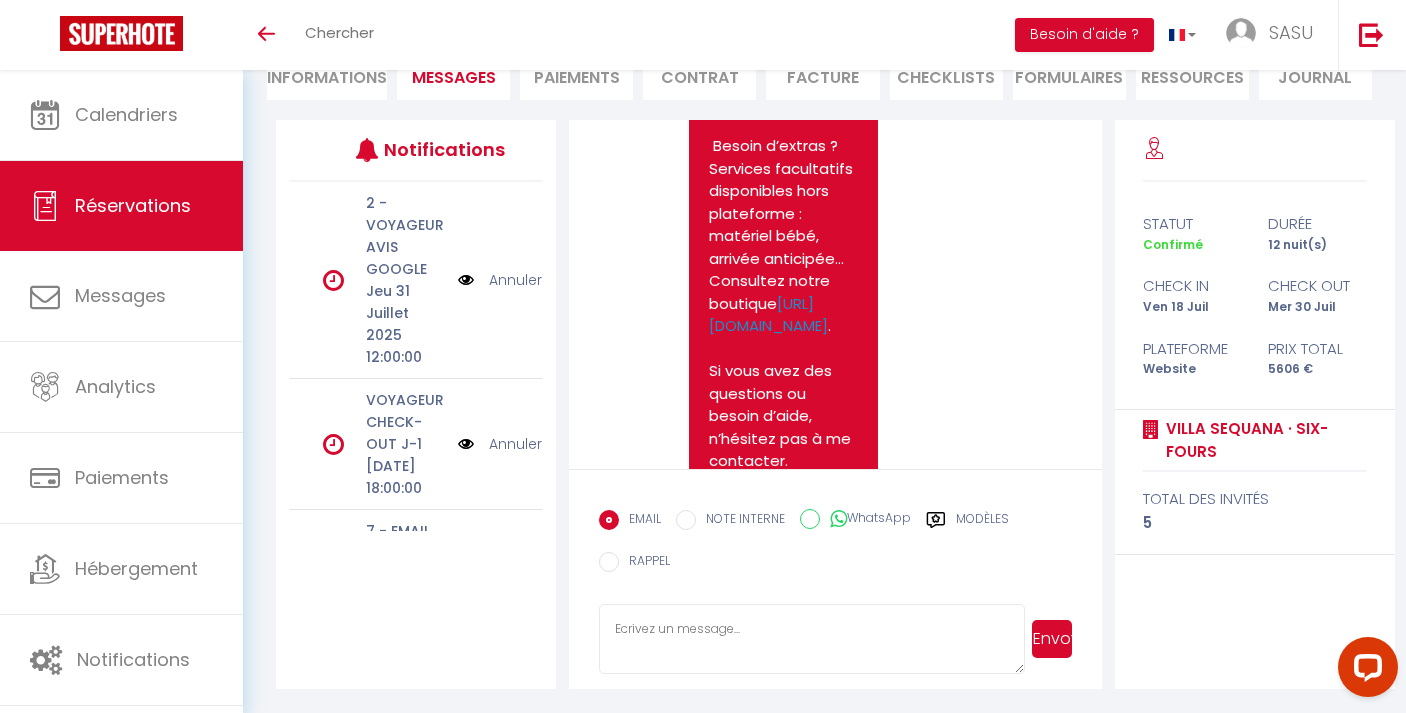 click on "Retourner vers    OLIVIER   TESSIER   12    5 Personnes
Fr 18 Juil - We 30 Juil
Actions
Enregistrer   Dupliquer   Supprimer
Actions
Enregistrer   Aperçu et éditer   Envoyer la facture   Copier le lien
Actions
Voir le contrat   Envoyer le contrat   Copier le lien
Actions
Encaisser un paiement     Encaisser une caution     Créer nouveau lien paiement     Créer nouveau lien caution     Envoyer un paiement global
Actions
Informations   Messages     Paiements   Contrat   Facture   CHECKLISTS   FORMULAIRES   Ressources   Journal" at bounding box center [824, 1] 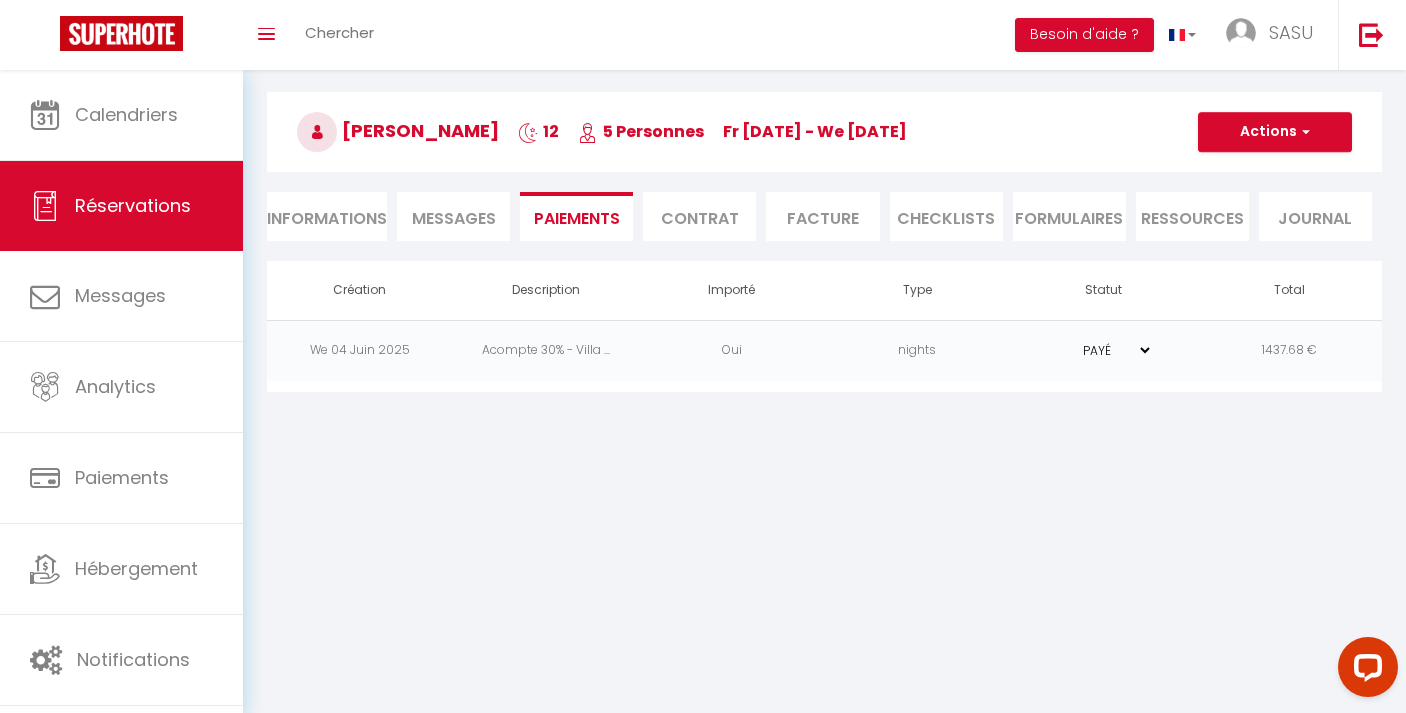 scroll, scrollTop: 70, scrollLeft: 0, axis: vertical 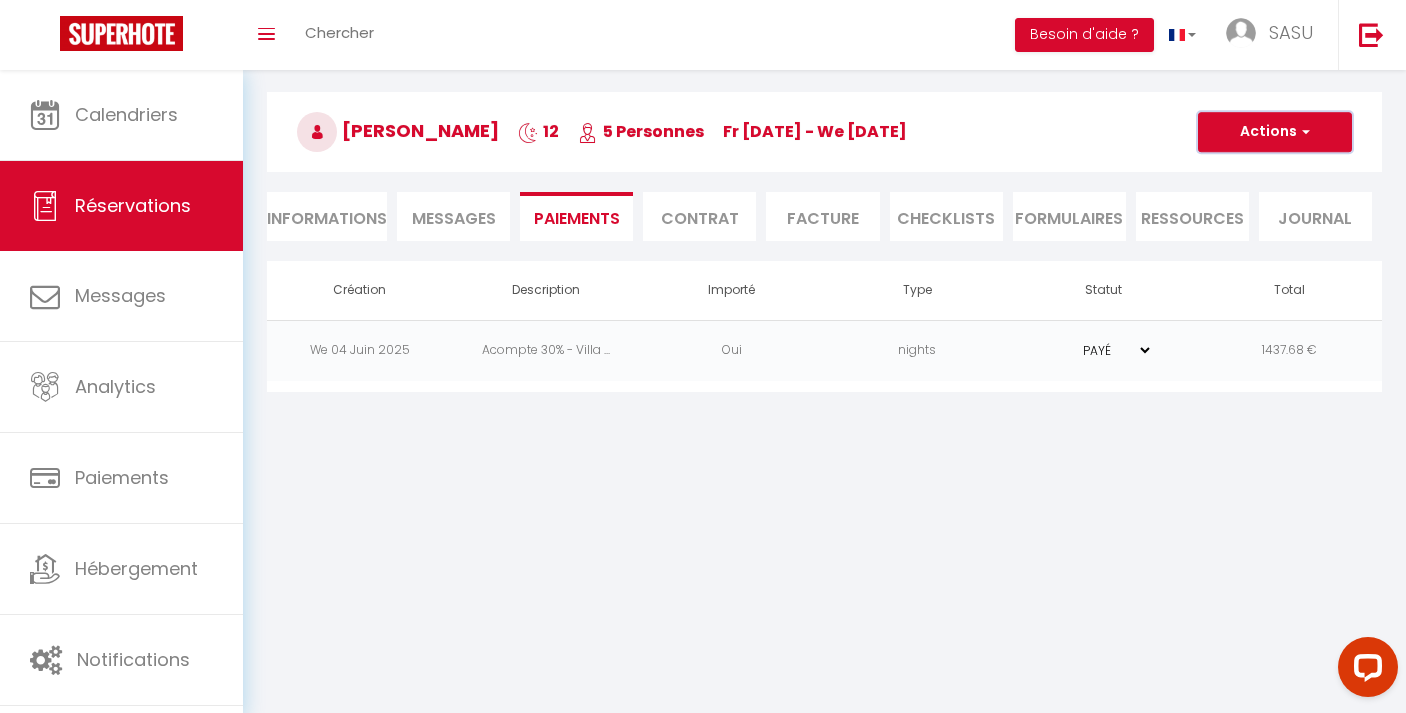 click on "Actions" at bounding box center (1275, 132) 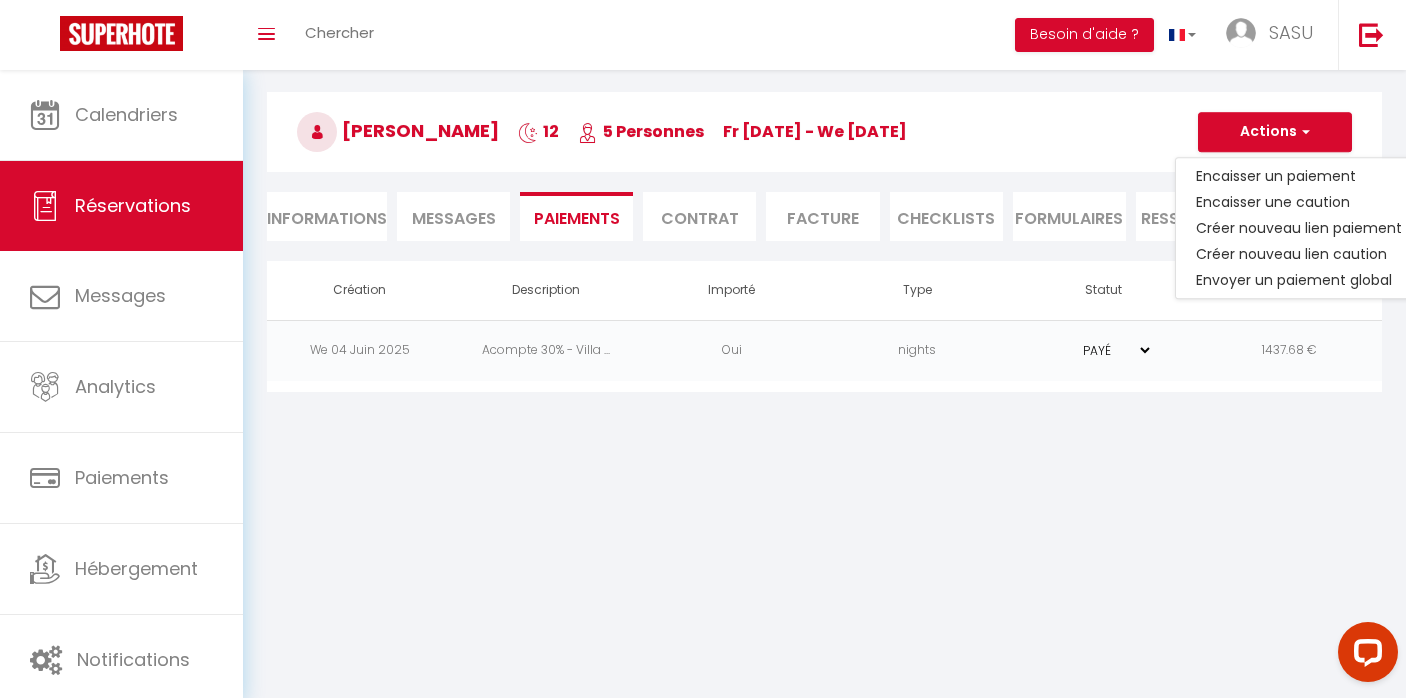 click on "Coaching SuperHote ce soir à 18h00, pour participer:  https://us02web.zoom.us/j/4667554618?pwd=QUhUTnBqenhNTG1HazhBOFJXWjRYUT09   ×     Toggle navigation       Toggle Search     Toggle menubar     Chercher   BUTTON
Besoin d'aide ?
SASU   Paramètres        Équipe     Résultat de la recherche   Aucun résultat     Calendriers     Réservations     Messages     Analytics      Paiements     Hébergement     Notifications                 Résultat de la recherche   Id   Appart   Voyageur    Checkin   Checkout   Nuits   Pers.   Plateforme   Statut     Résultat de la recherche   Aucun résultat            Retourner vers    OLIVIER   TESSIER   12    5 Personnes
Fr 18 Juil - We 30 Juil
Actions
Enregistrer   Dupliquer   Supprimer
Actions
Enregistrer   Aperçu et éditer   Envoyer la facture   Copier le lien" at bounding box center (703, 349) 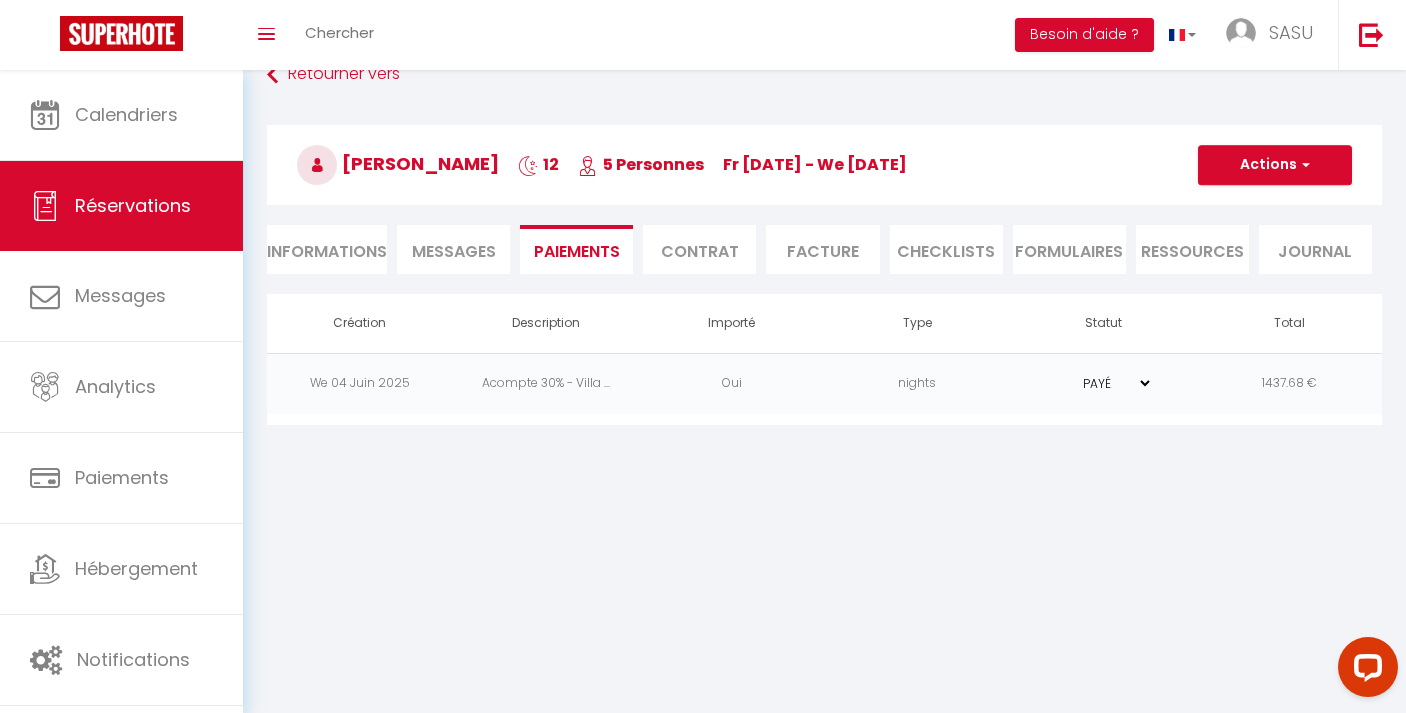 scroll, scrollTop: 0, scrollLeft: 0, axis: both 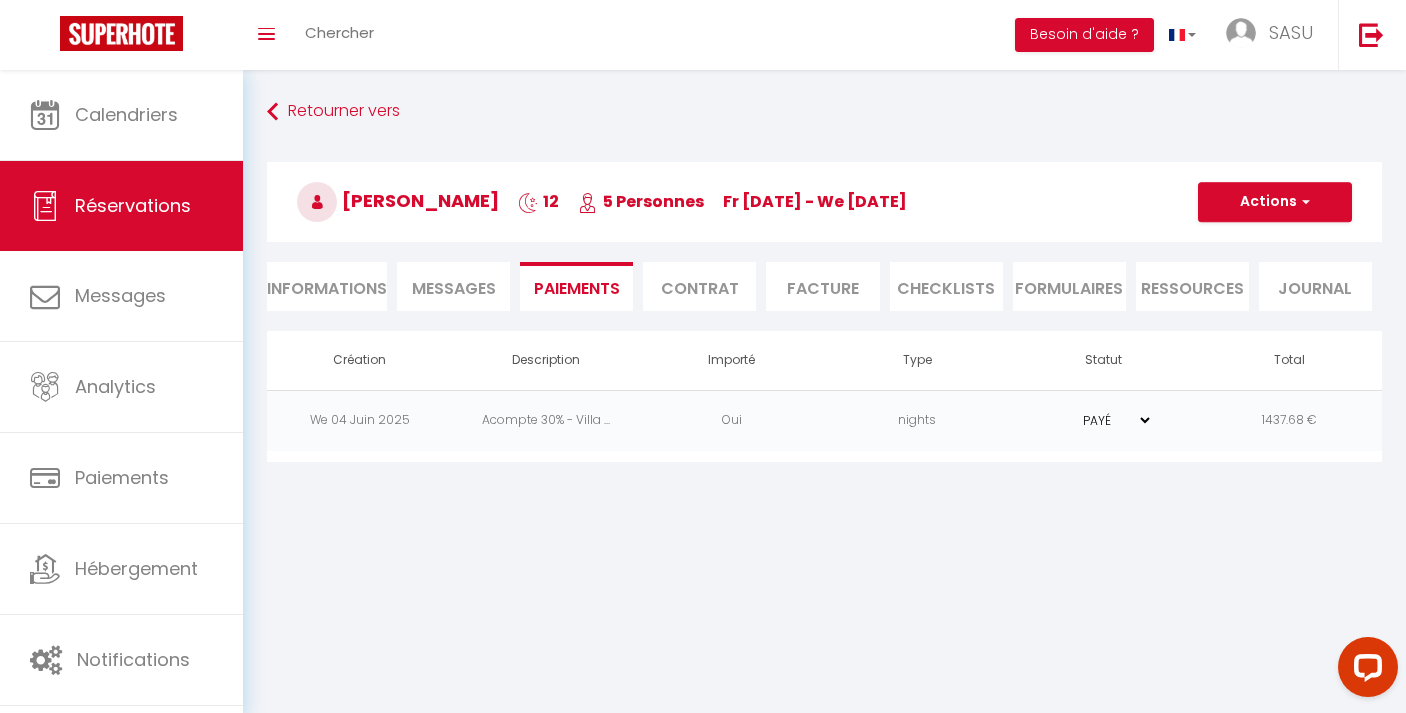 click on "Messages" at bounding box center [454, 288] 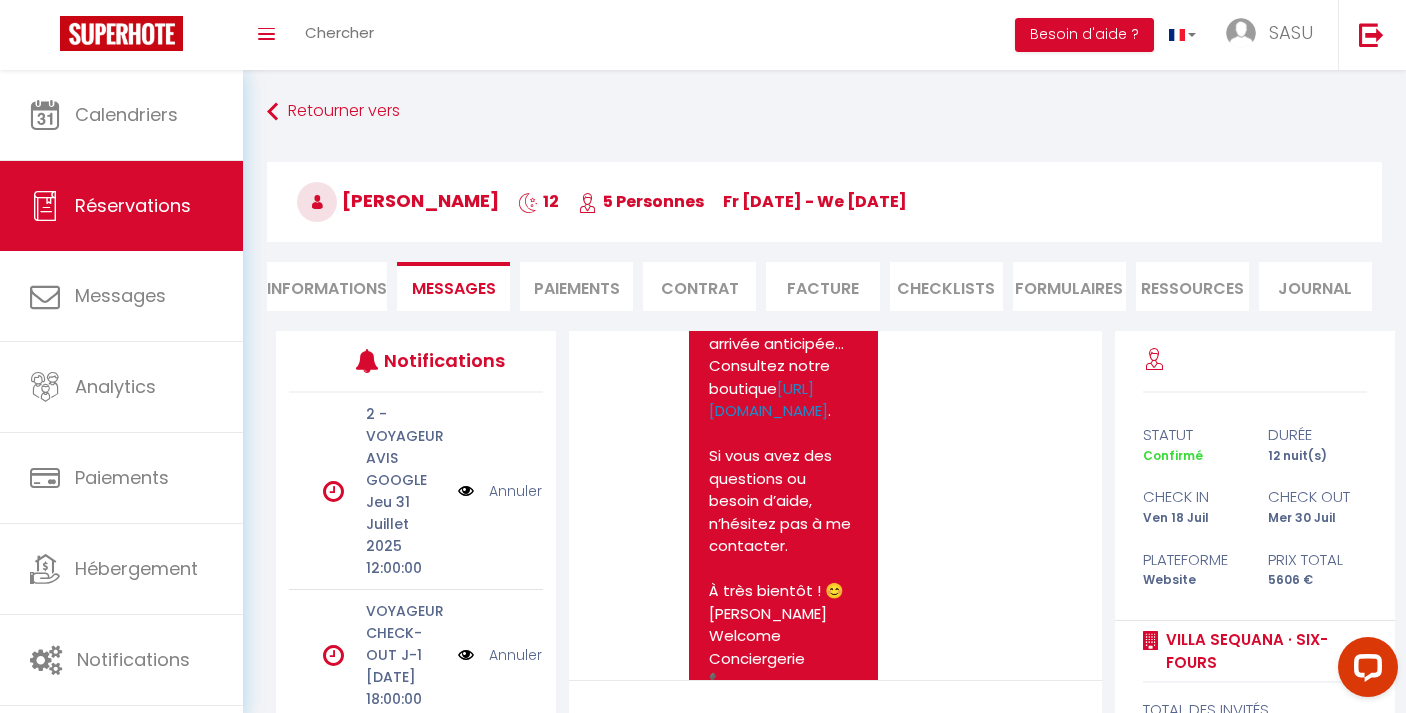 scroll, scrollTop: 3548, scrollLeft: 0, axis: vertical 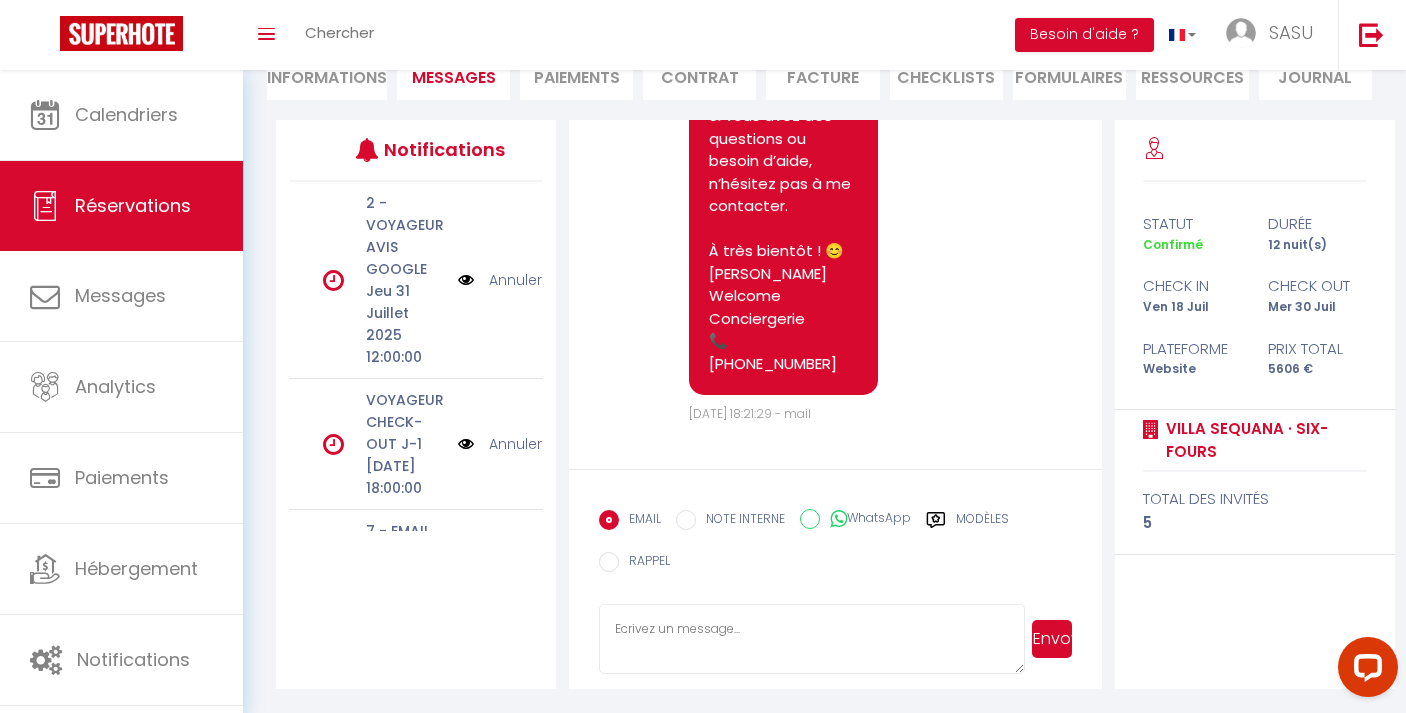 click on "Modèles" at bounding box center [967, 526] 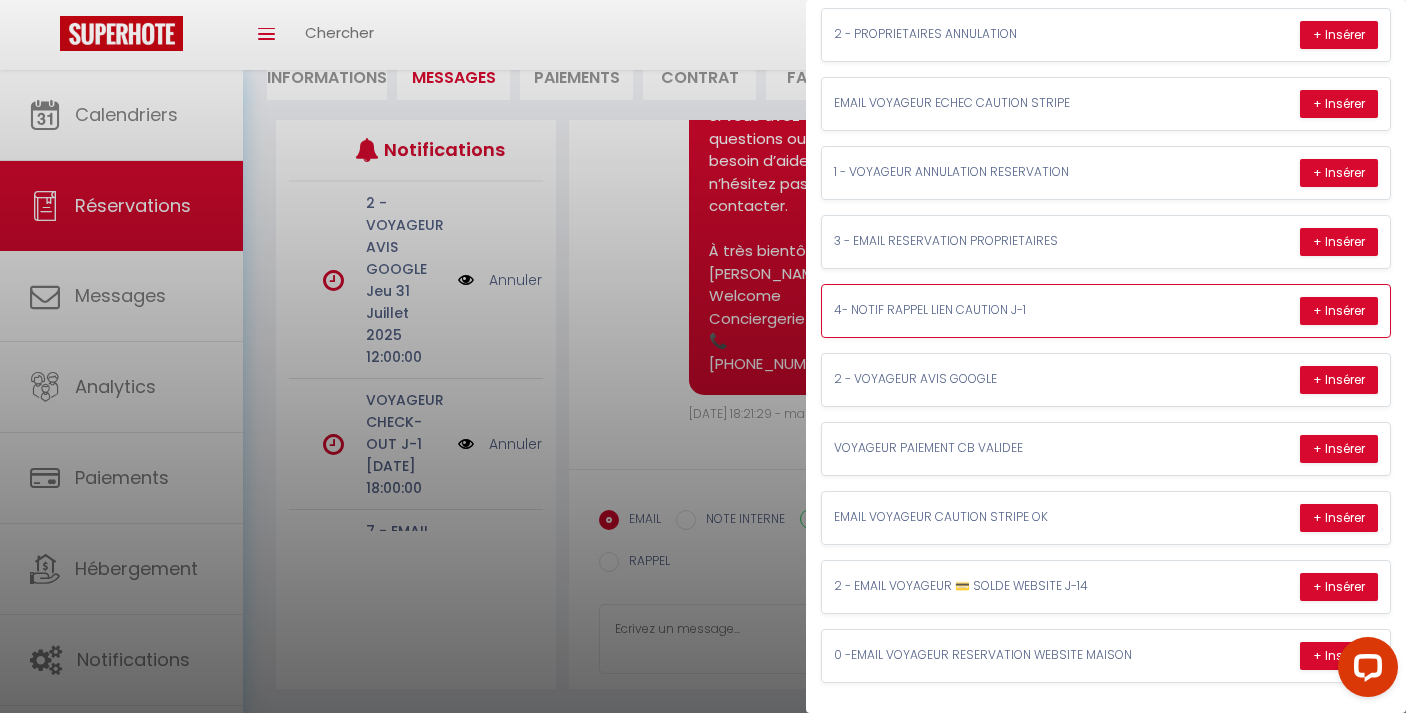 scroll, scrollTop: 561, scrollLeft: 0, axis: vertical 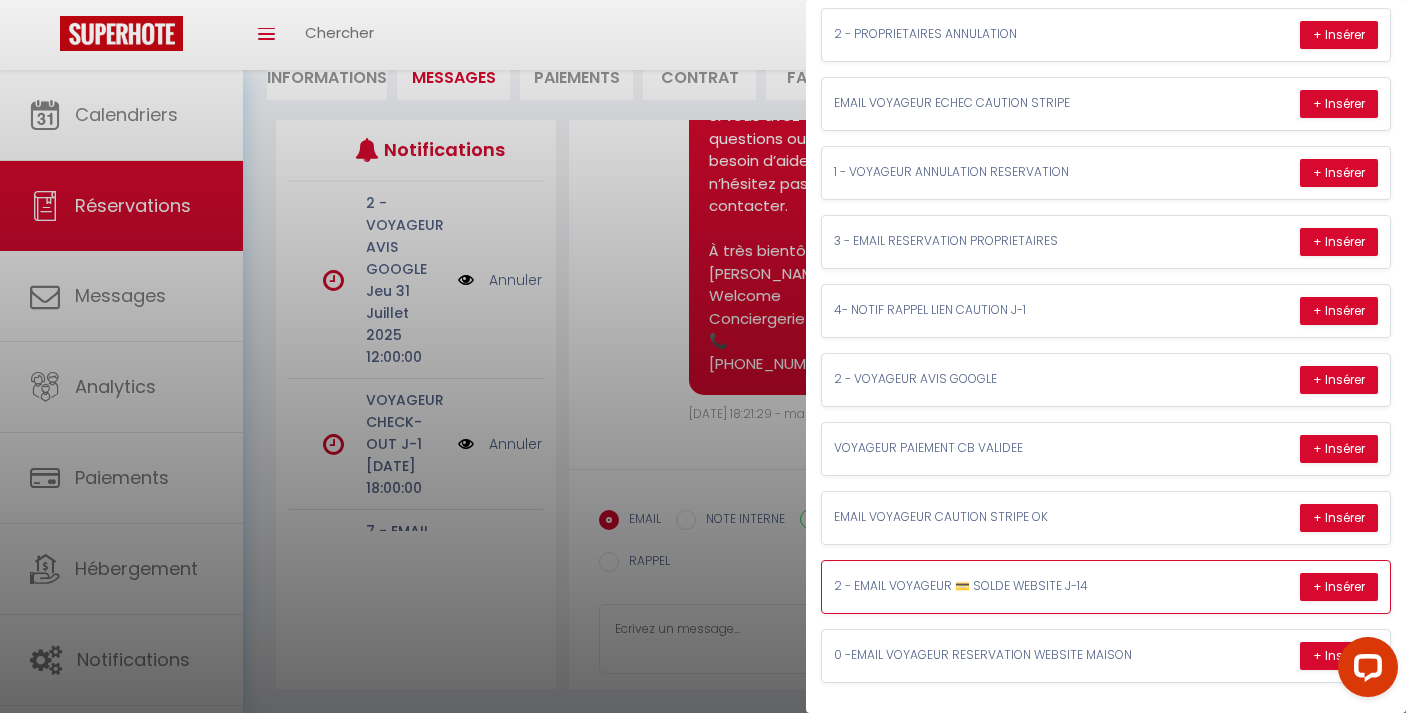 click on "2 - EMAIL VOYAGEUR 💳 SOLDE WEBSITE J-14" at bounding box center [984, 586] 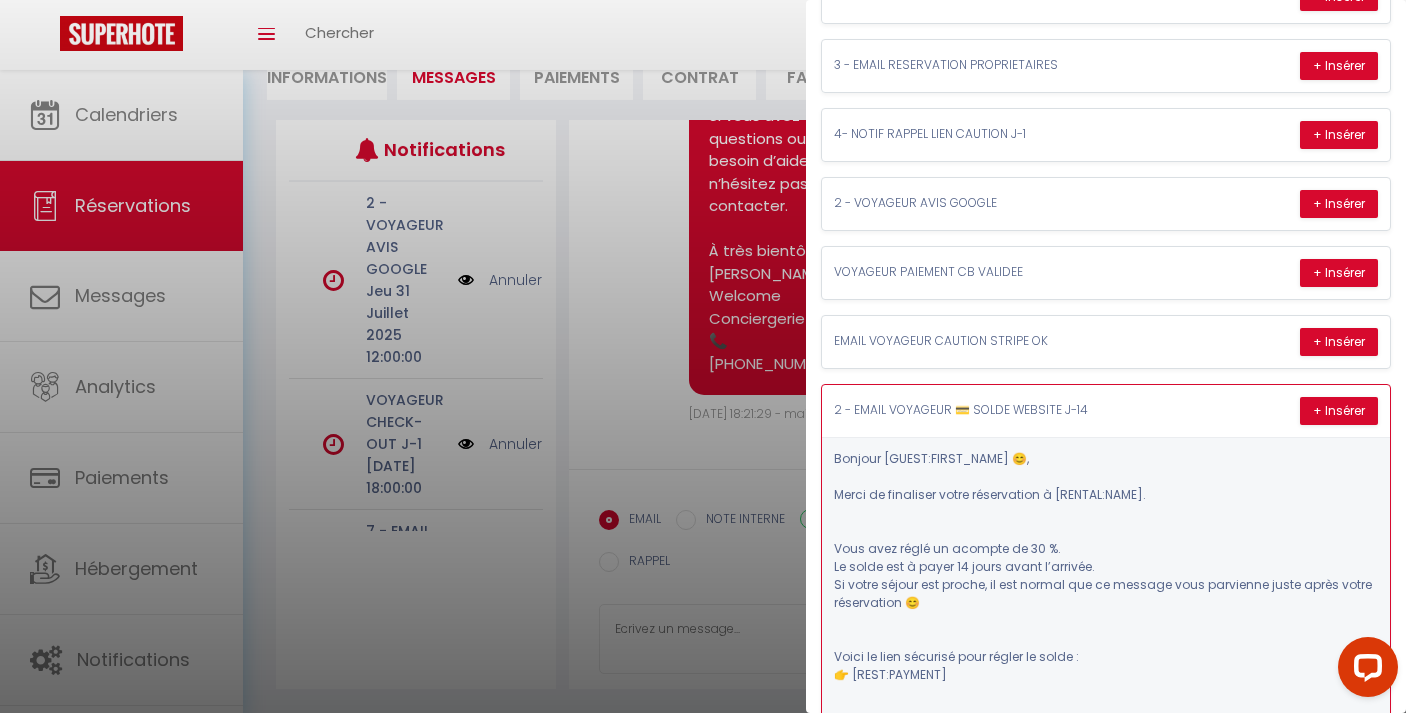 scroll, scrollTop: 739, scrollLeft: 0, axis: vertical 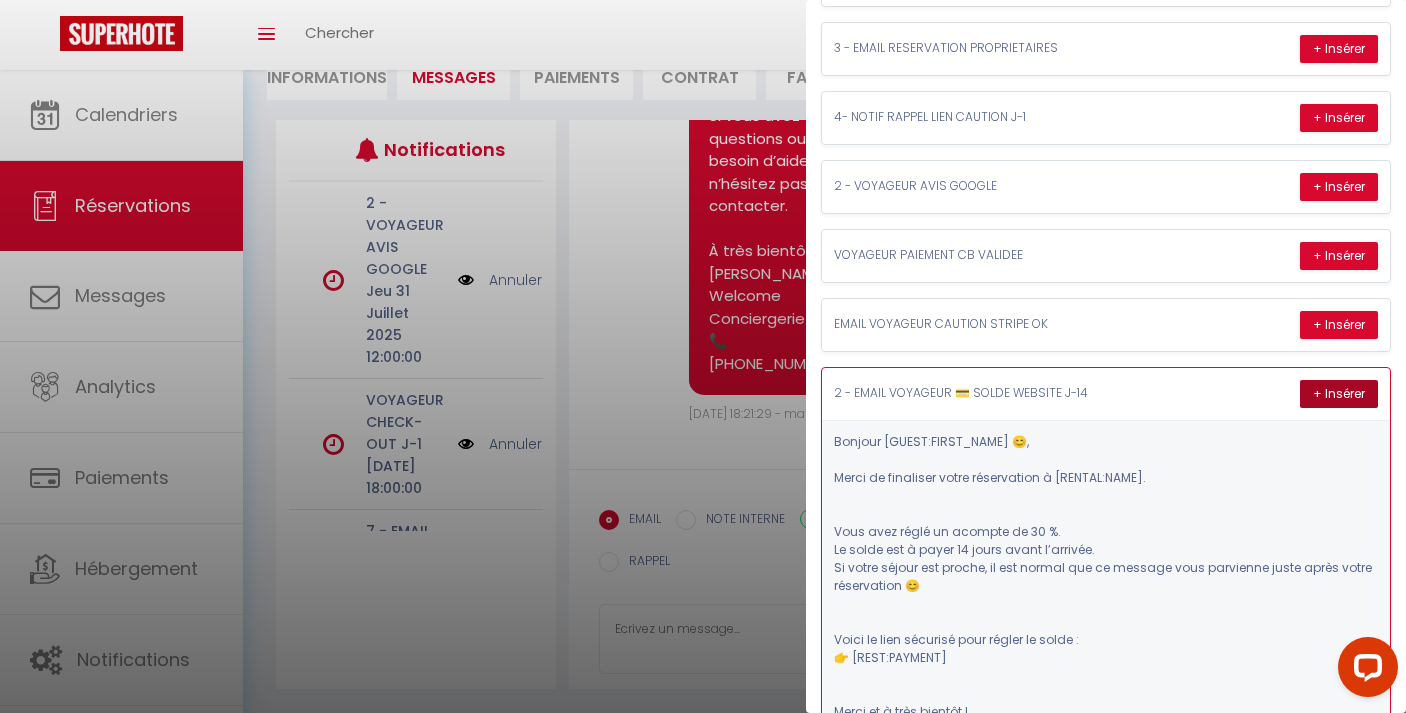 click on "+ Insérer" at bounding box center (1339, 394) 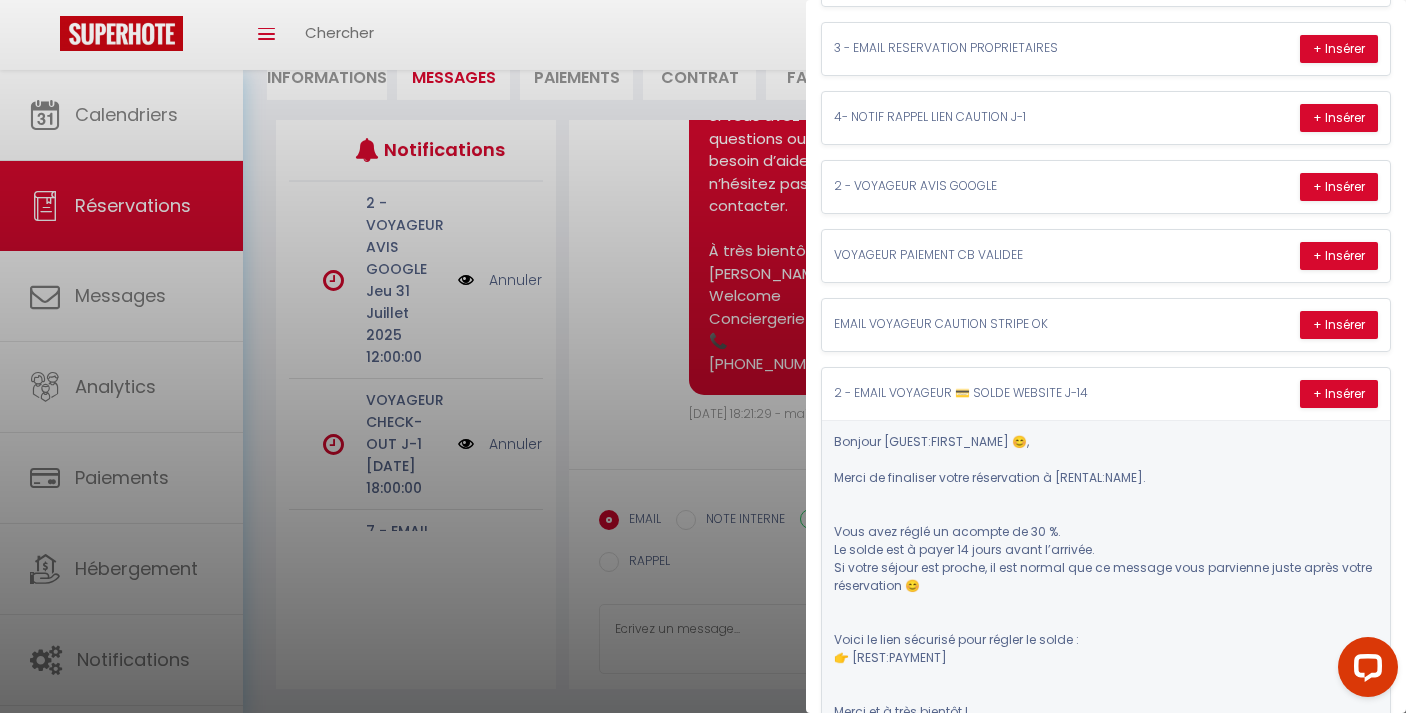 type on "Bonjour OLIVIER 😊,
Merci de finaliser votre réservation à Villa Sequana · Six-Fours.
Vous avez réglé un acompte de 30 %.
Le solde est à payer 14 jours avant l’arrivée.
Si votre séjour est proche, il est normal que ce message vous parvienne juste après votre réservation 😊
Voici le lien sécurisé pour régler le solde :
👉 https://superhote.com/applink/p/7ABiWZAn
Merci et à très bientôt !
Maryline
Welcome Conciergerie
📞 06 64 29 55 46" 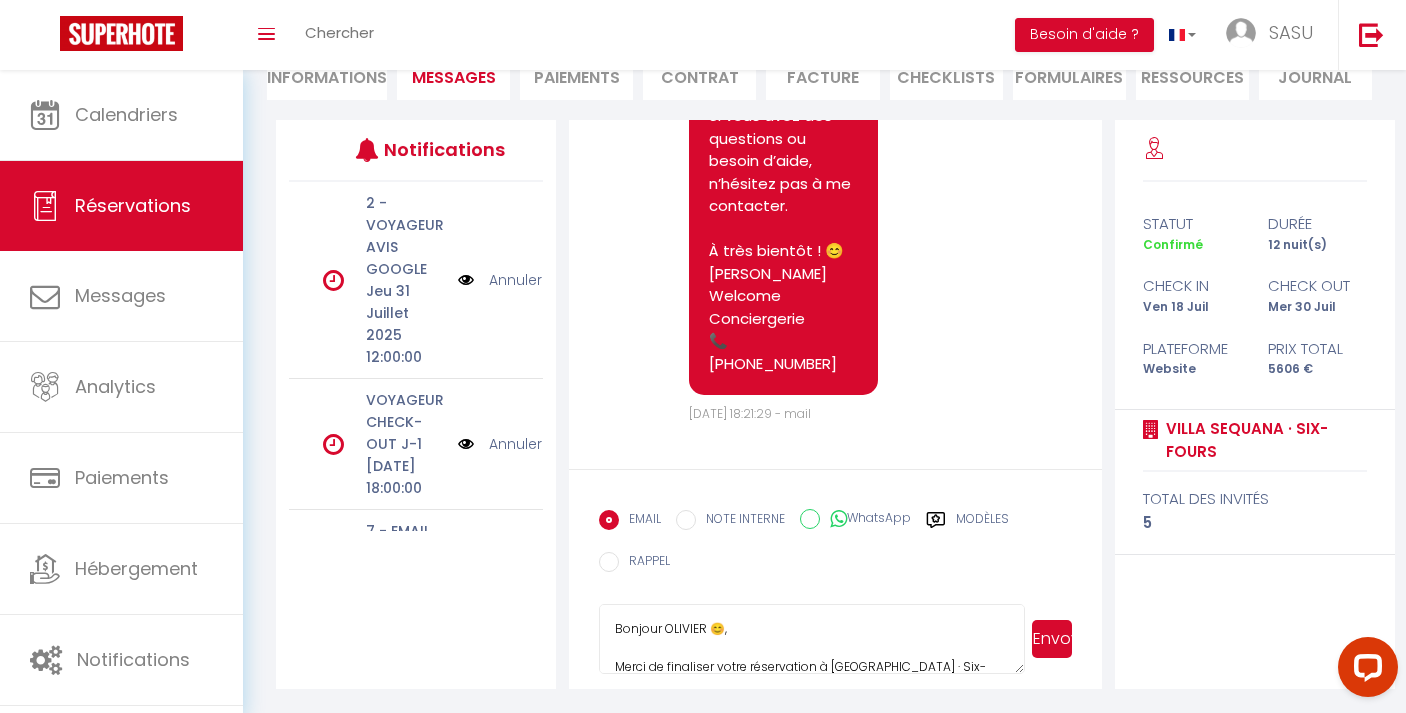 click on "Bonjour OLIVIER 😊,
Merci de finaliser votre réservation à Villa Sequana · Six-Fours.
Vous avez réglé un acompte de 30 %.
Le solde est à payer 14 jours avant l’arrivée.
Si votre séjour est proche, il est normal que ce message vous parvienne juste après votre réservation 😊
Voici le lien sécurisé pour régler le solde :
👉 https://superhote.com/applink/p/7ABiWZAn
Merci et à très bientôt !
Maryline
Welcome Conciergerie
📞 06 64 29 55 46" at bounding box center (812, 639) 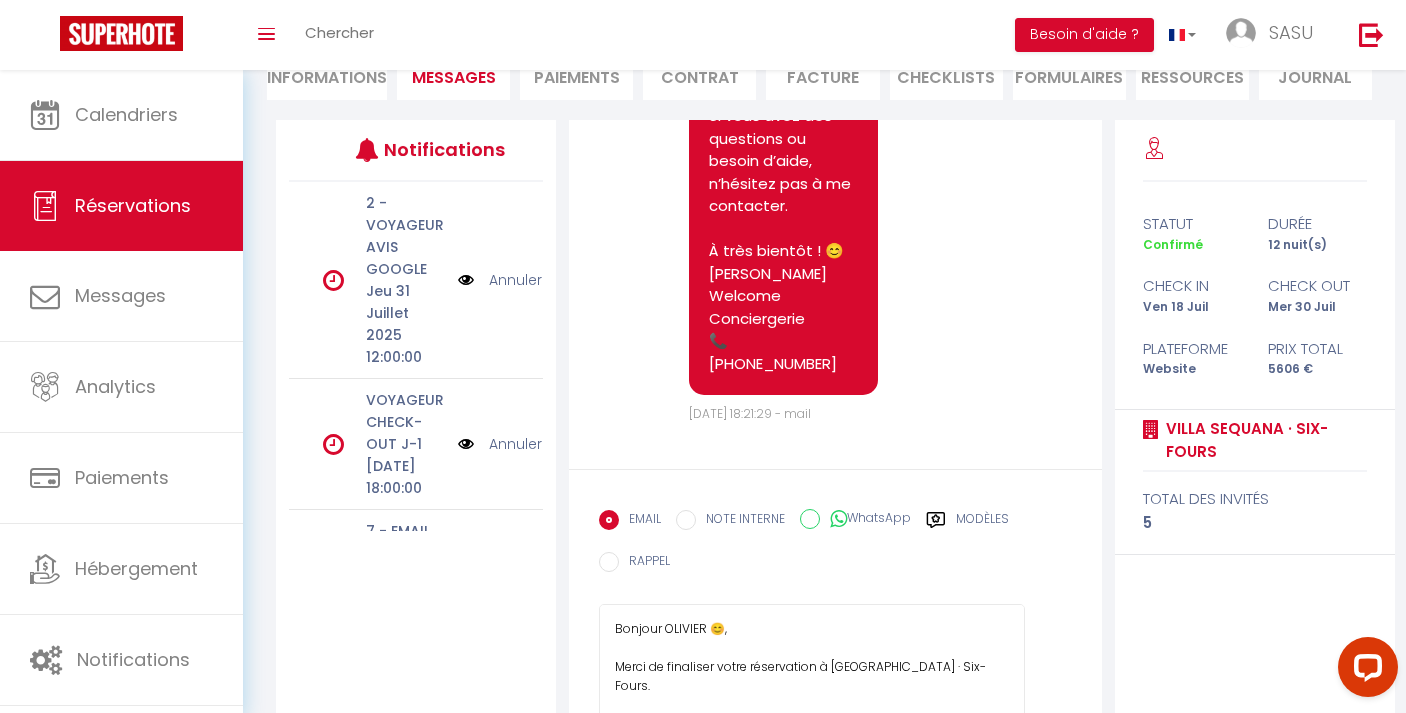drag, startPoint x: 1017, startPoint y: 693, endPoint x: 1017, endPoint y: 885, distance: 192 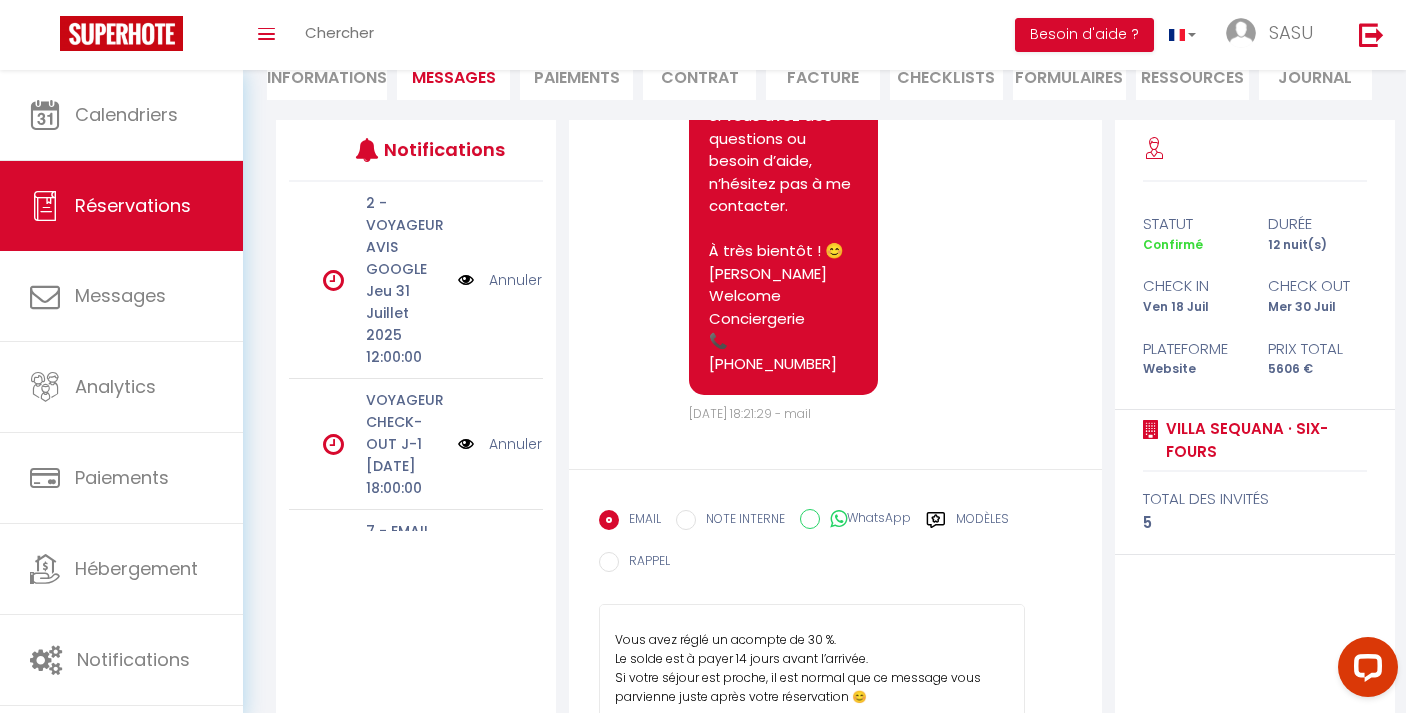 scroll, scrollTop: 104, scrollLeft: 0, axis: vertical 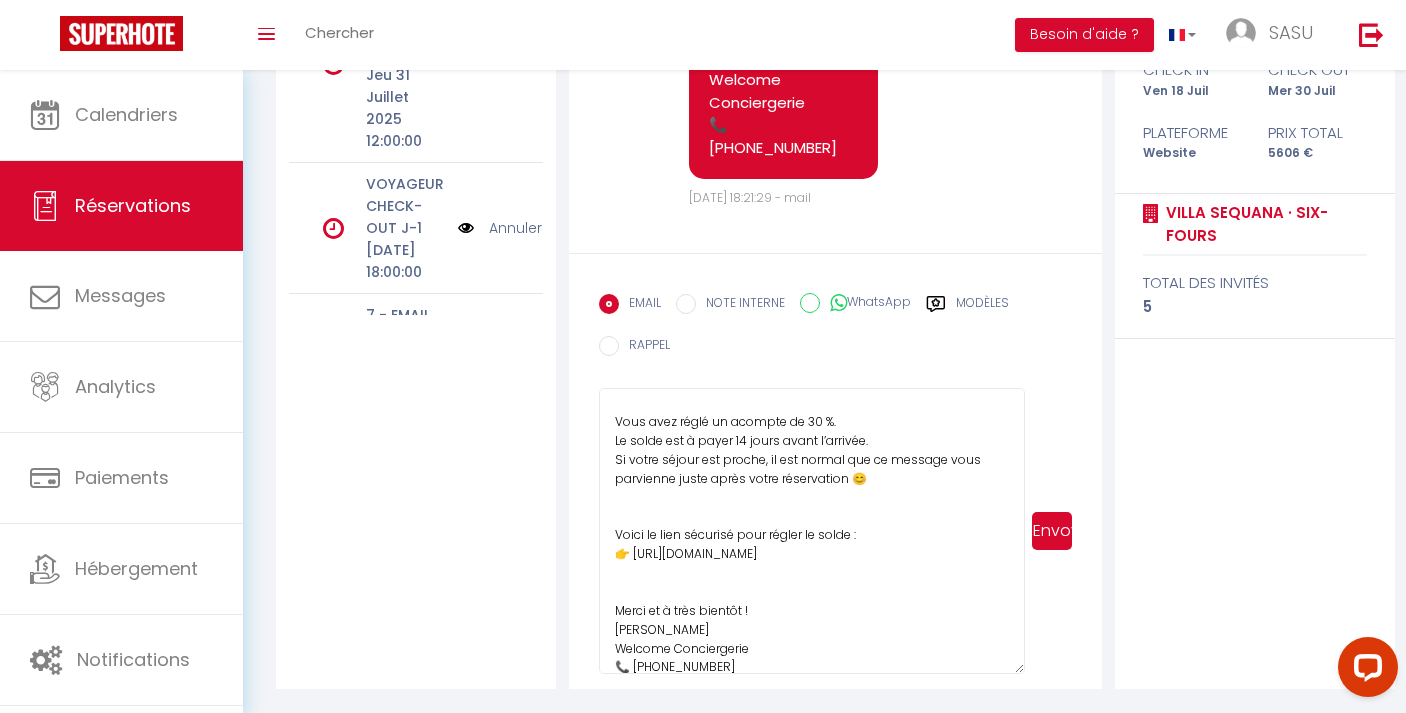 drag, startPoint x: 934, startPoint y: 678, endPoint x: 631, endPoint y: 534, distance: 335.47726 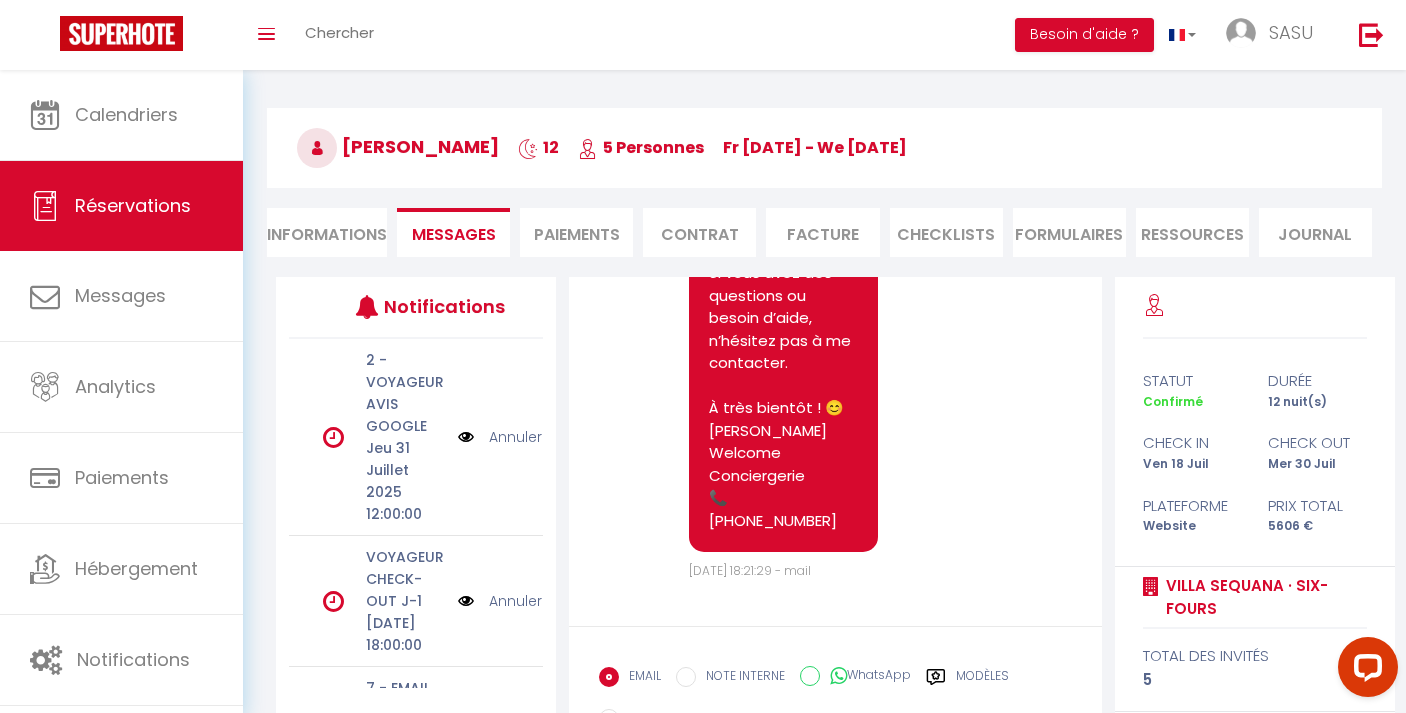 scroll, scrollTop: 0, scrollLeft: 0, axis: both 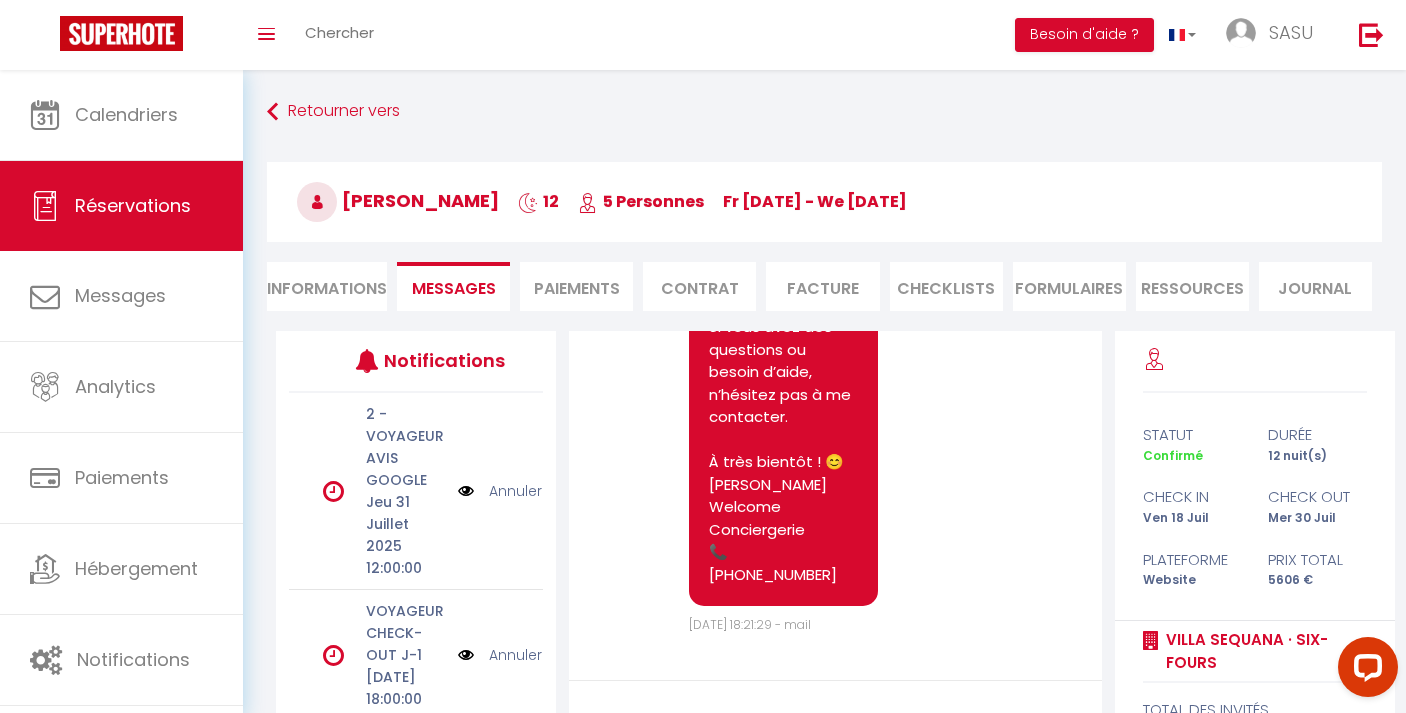 click on "Informations" at bounding box center [327, 286] 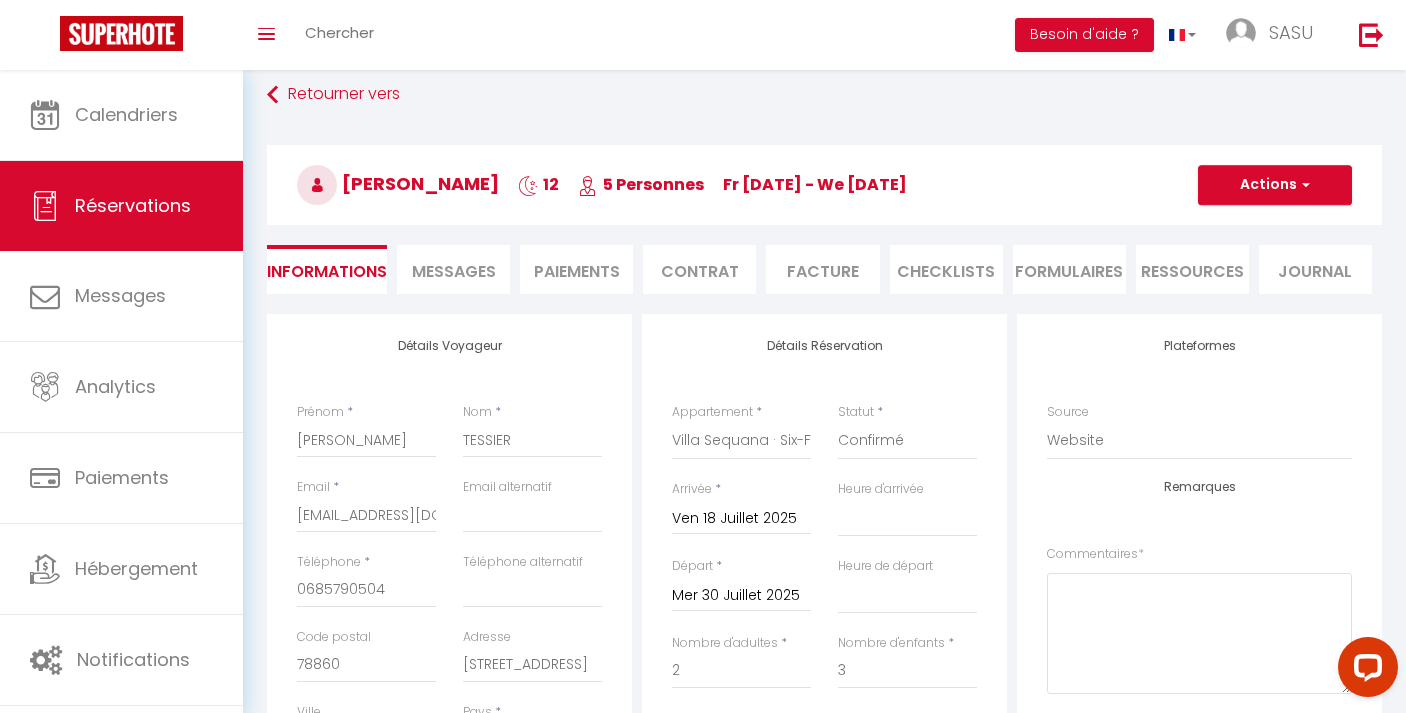 scroll, scrollTop: 0, scrollLeft: 0, axis: both 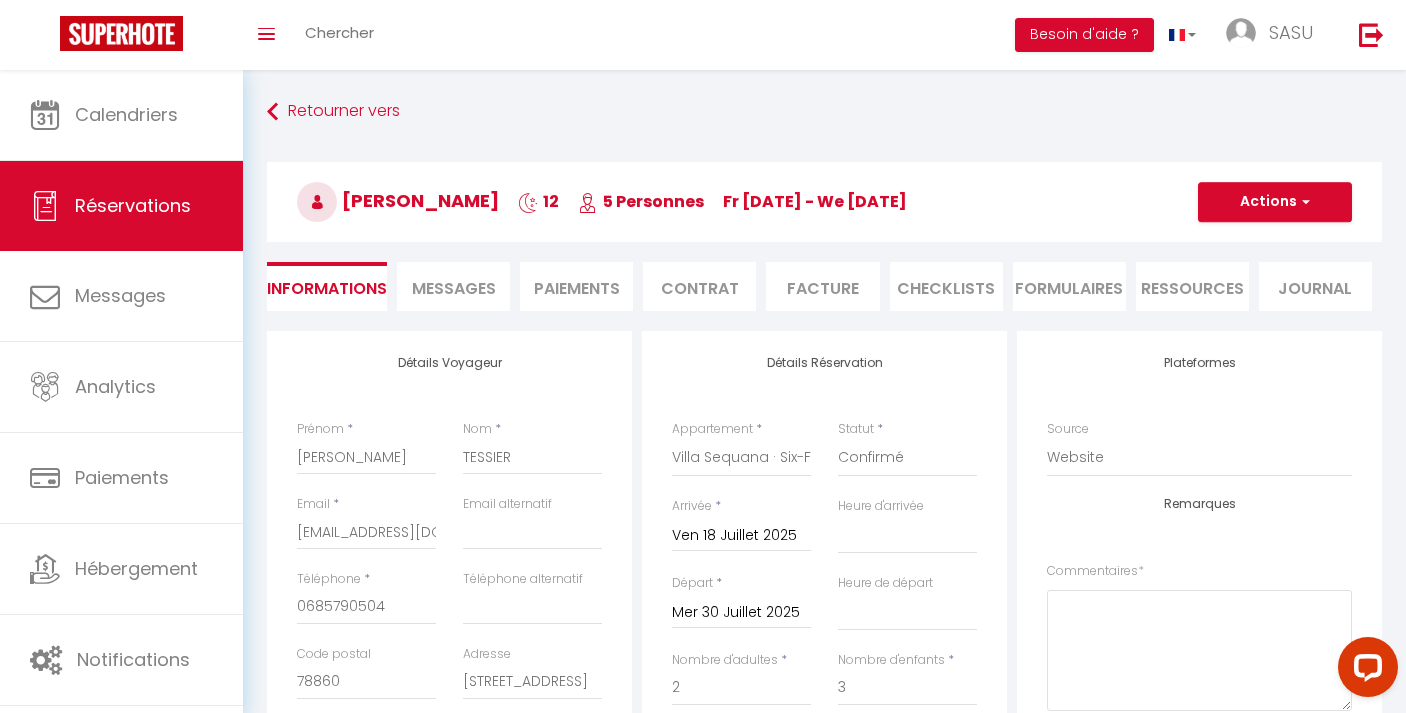 click on "Messages" at bounding box center (454, 288) 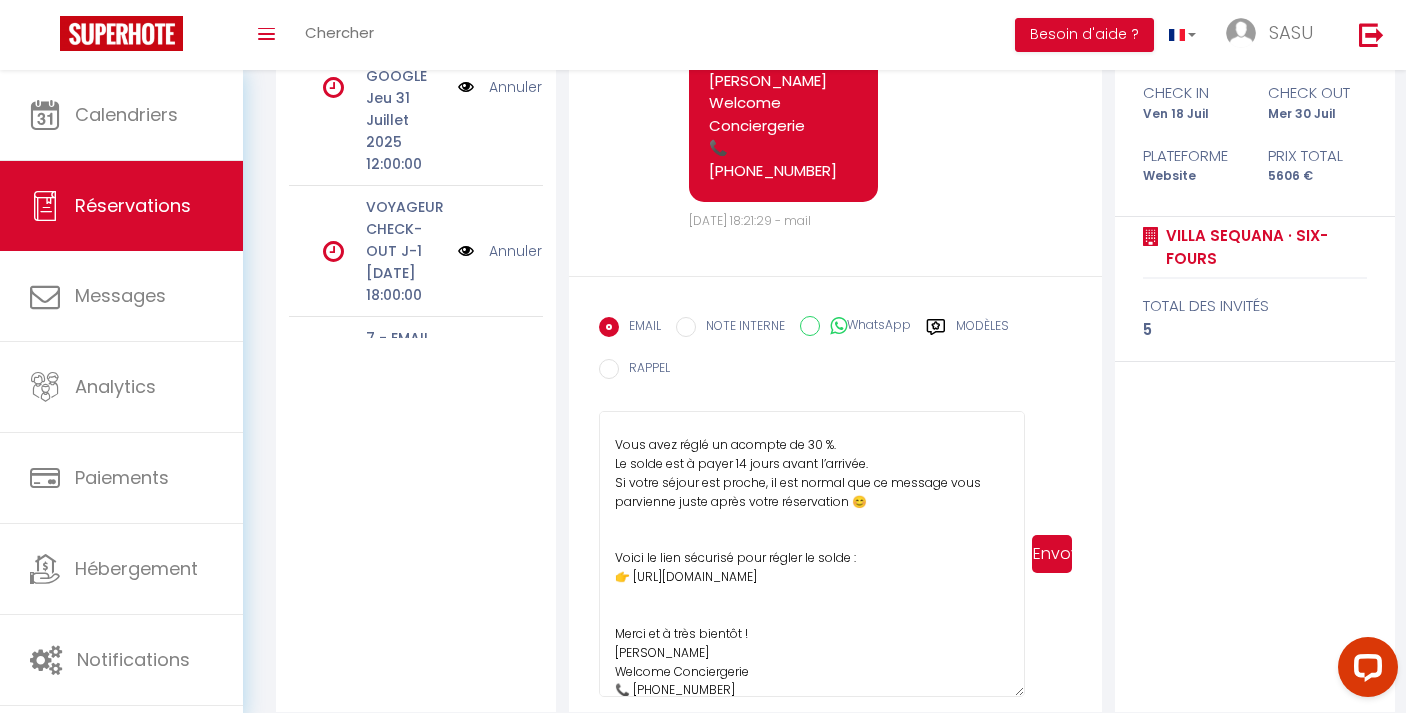 scroll, scrollTop: 427, scrollLeft: 0, axis: vertical 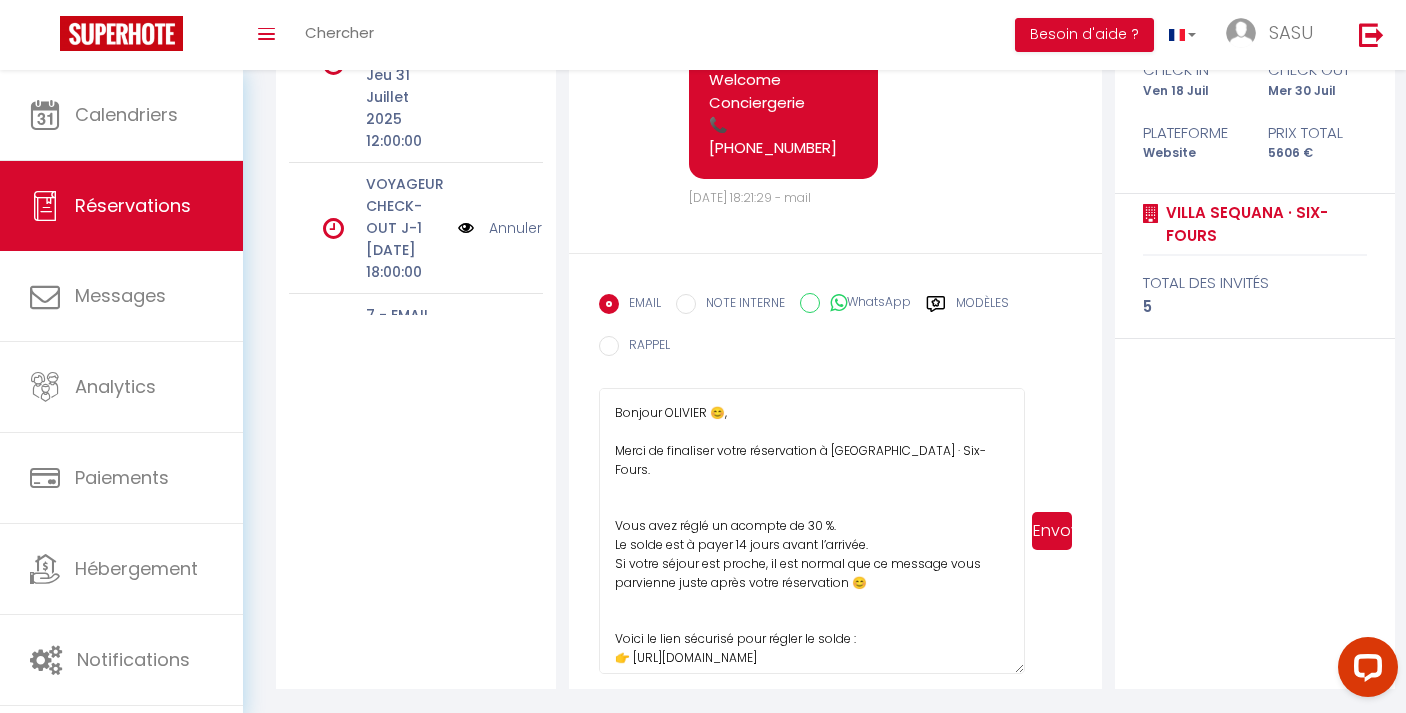 click on "Bonjour OLIVIER 😊,
Merci de finaliser votre réservation à Villa Sequana · Six-Fours.
Vous avez réglé un acompte de 30 %.
Le solde est à payer 14 jours avant l’arrivée.
Si votre séjour est proche, il est normal que ce message vous parvienne juste après votre réservation 😊
Voici le lien sécurisé pour régler le solde :
👉 https://superhote.com/applink/p/7ABiWZAn
Merci et à très bientôt !
Maryline
Welcome Conciergerie
📞 06 64 29 55 46" at bounding box center (812, 531) 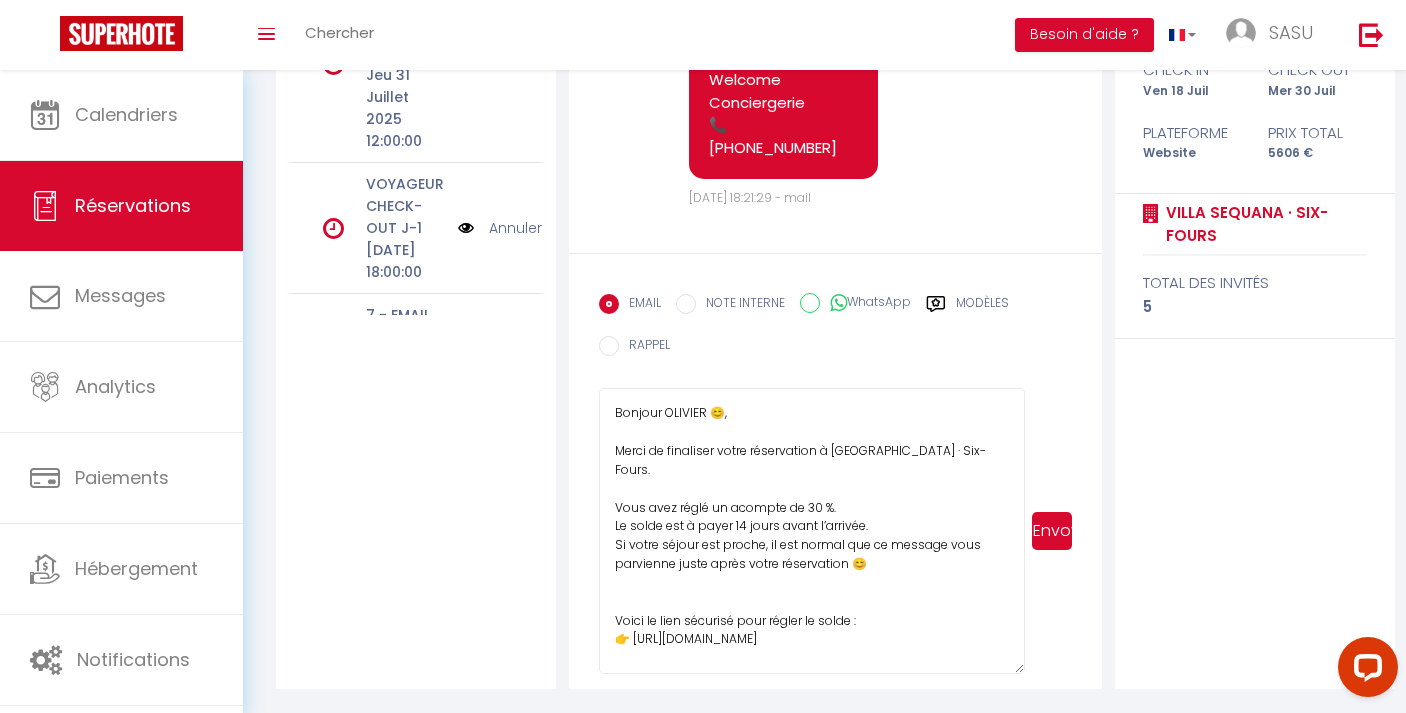 click on "Bonjour OLIVIER 😊,
Merci de finaliser votre réservation à Villa Sequana · Six-Fours.
Vous avez réglé un acompte de 30 %.
Le solde est à payer 14 jours avant l’arrivée.
Si votre séjour est proche, il est normal que ce message vous parvienne juste après votre réservation 😊
Voici le lien sécurisé pour régler le solde :
👉 https://superhote.com/applink/p/7ABiWZAn
Merci et à très bientôt !
Maryline
Welcome Conciergerie
📞 06 64 29 55 46" at bounding box center (812, 531) 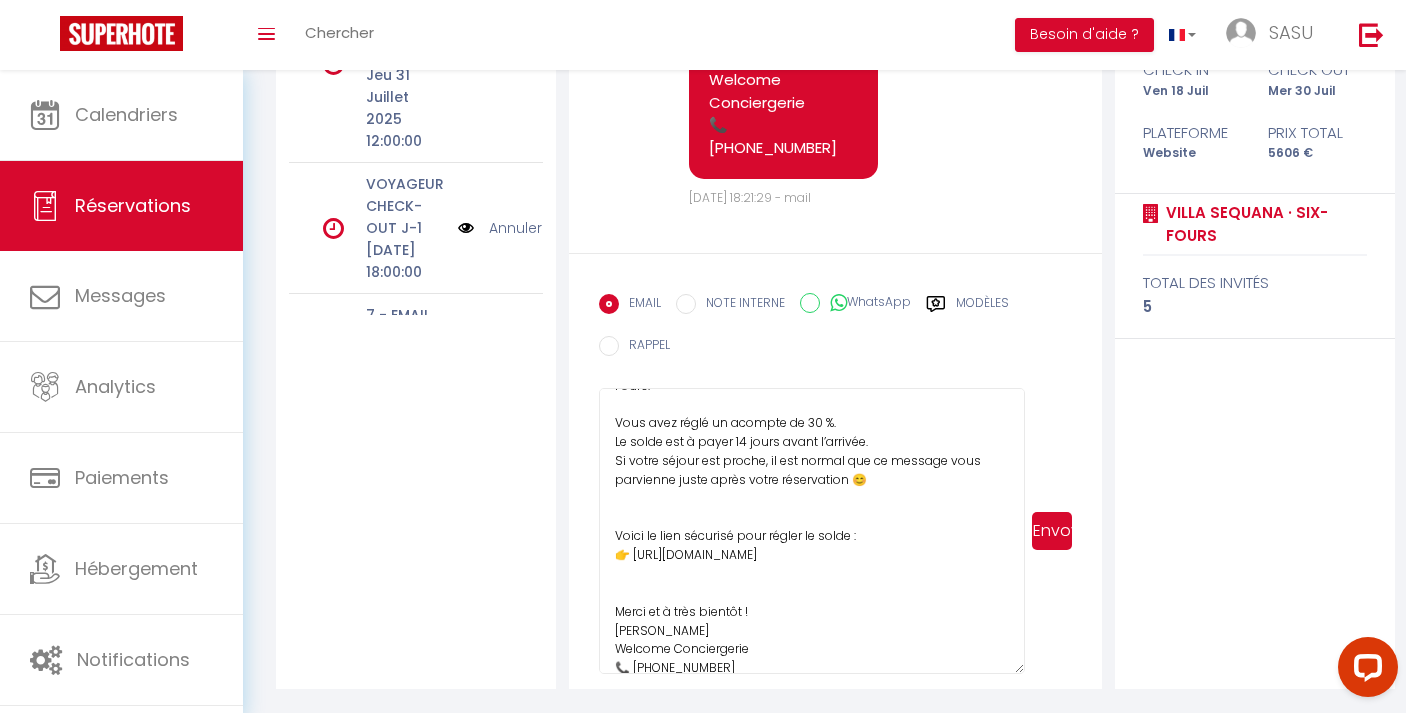 scroll, scrollTop: 123, scrollLeft: 0, axis: vertical 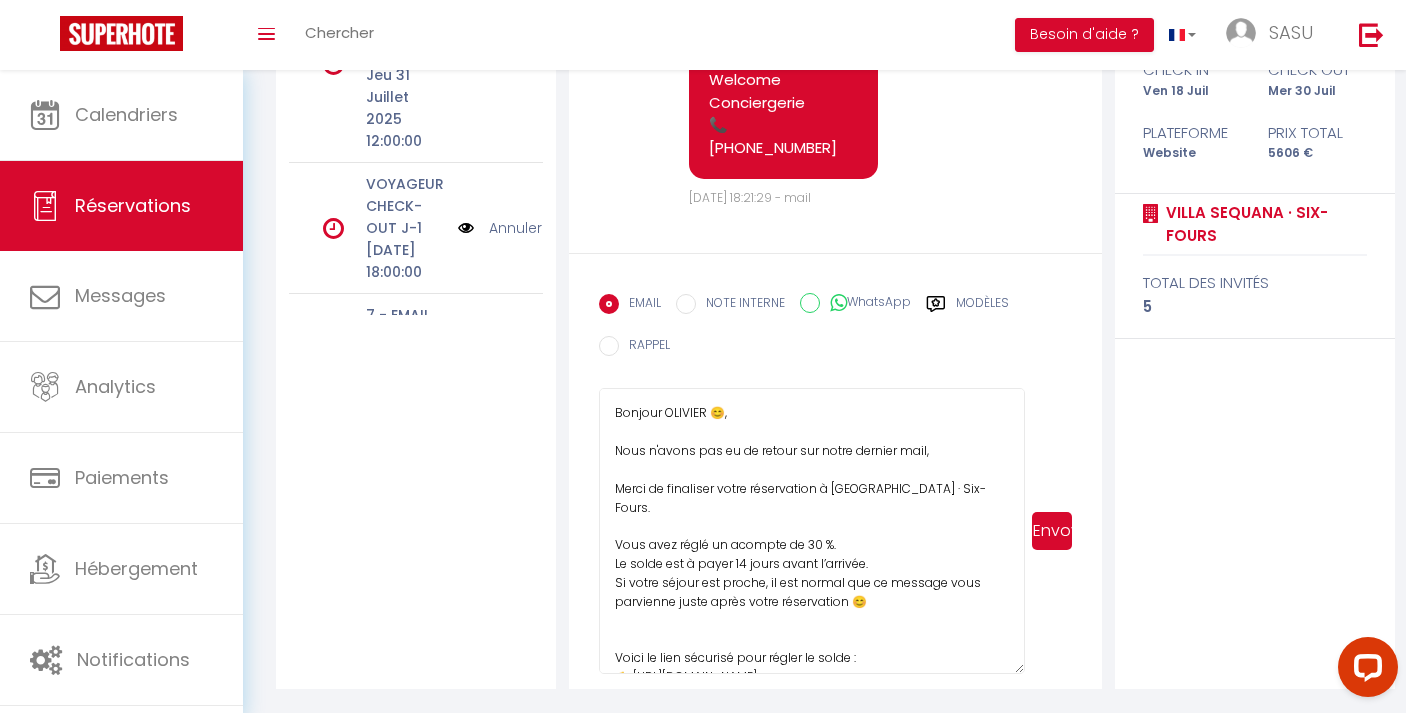 drag, startPoint x: 754, startPoint y: 660, endPoint x: 537, endPoint y: 258, distance: 456.82928 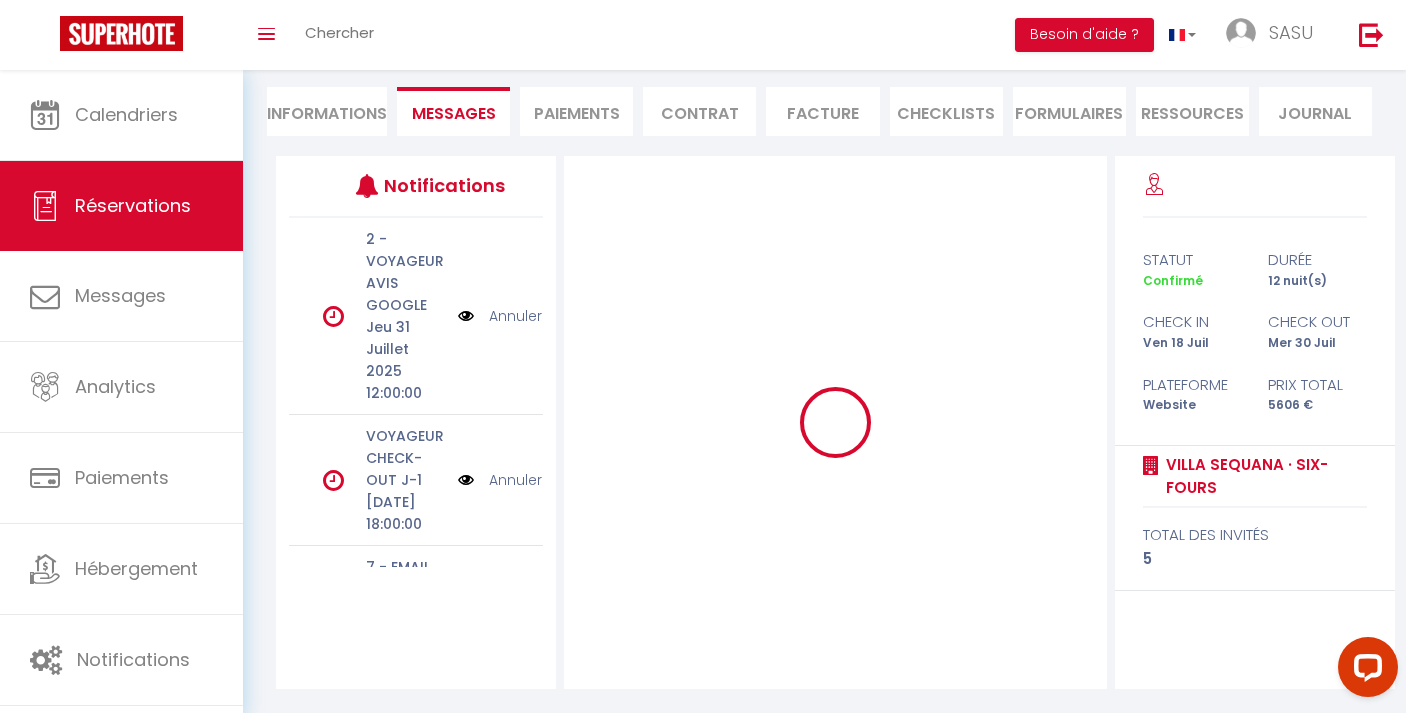 type 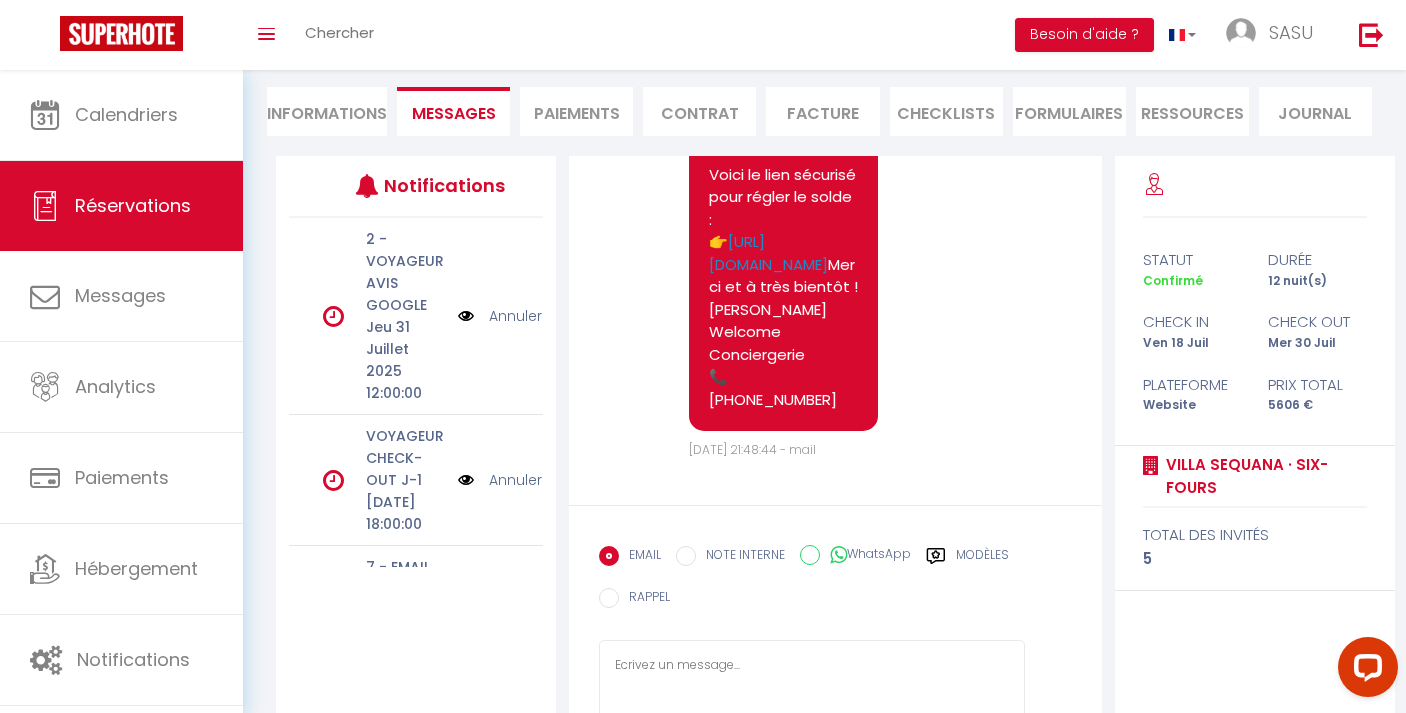 scroll, scrollTop: 4537, scrollLeft: 0, axis: vertical 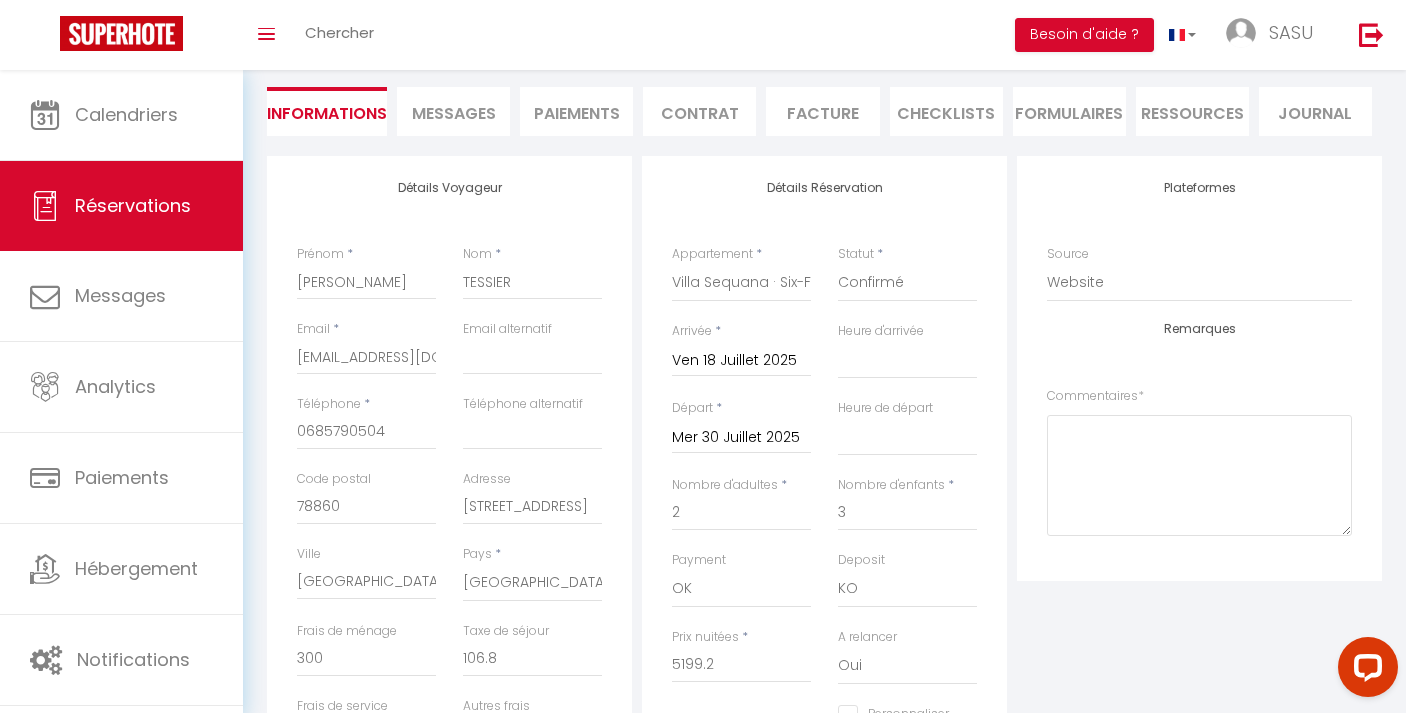 select 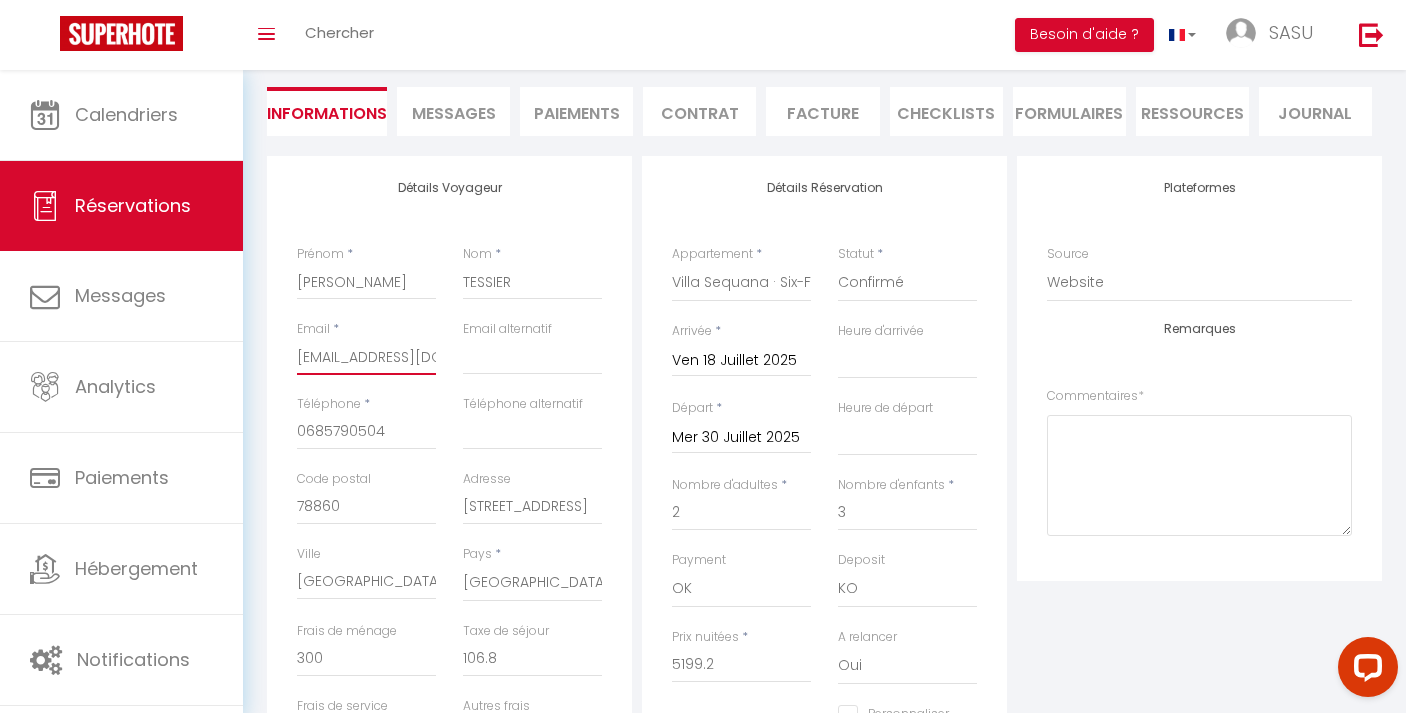 scroll, scrollTop: 0, scrollLeft: 41, axis: horizontal 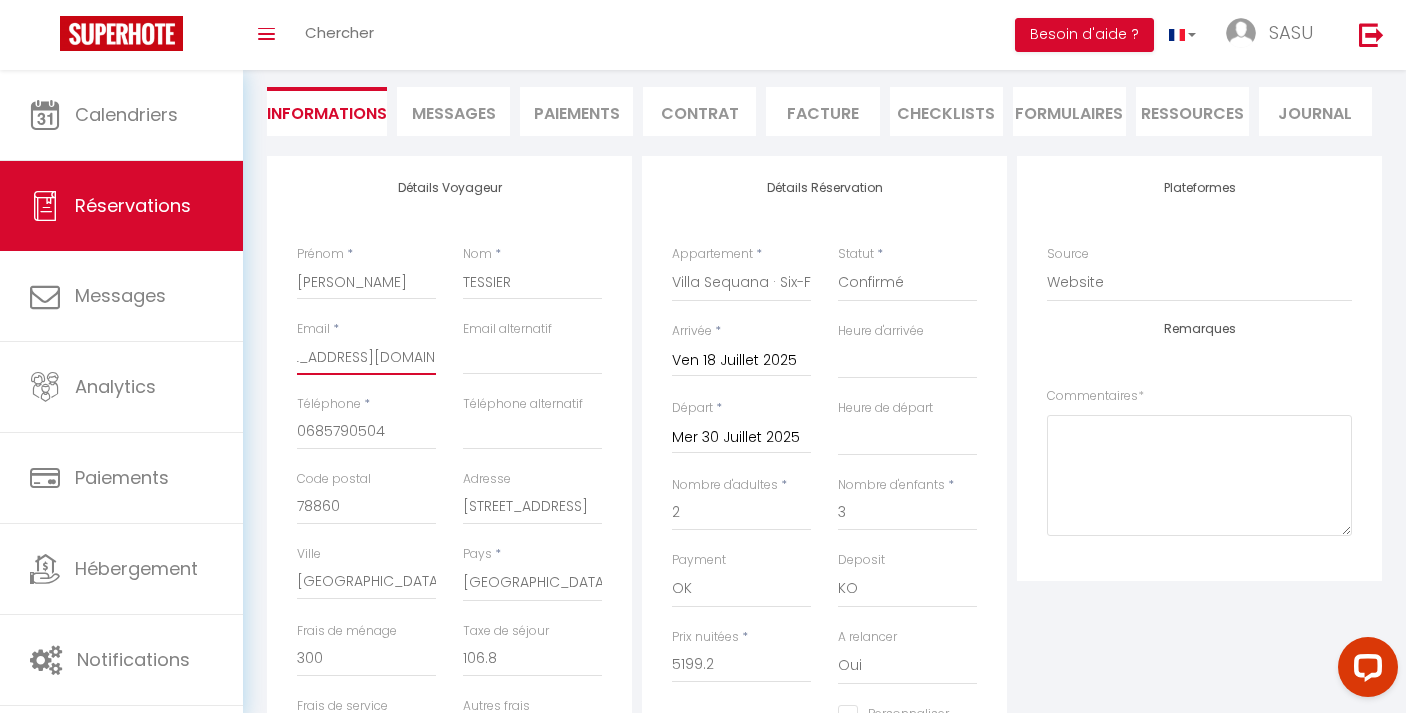 drag, startPoint x: 297, startPoint y: 357, endPoint x: 527, endPoint y: 362, distance: 230.05434 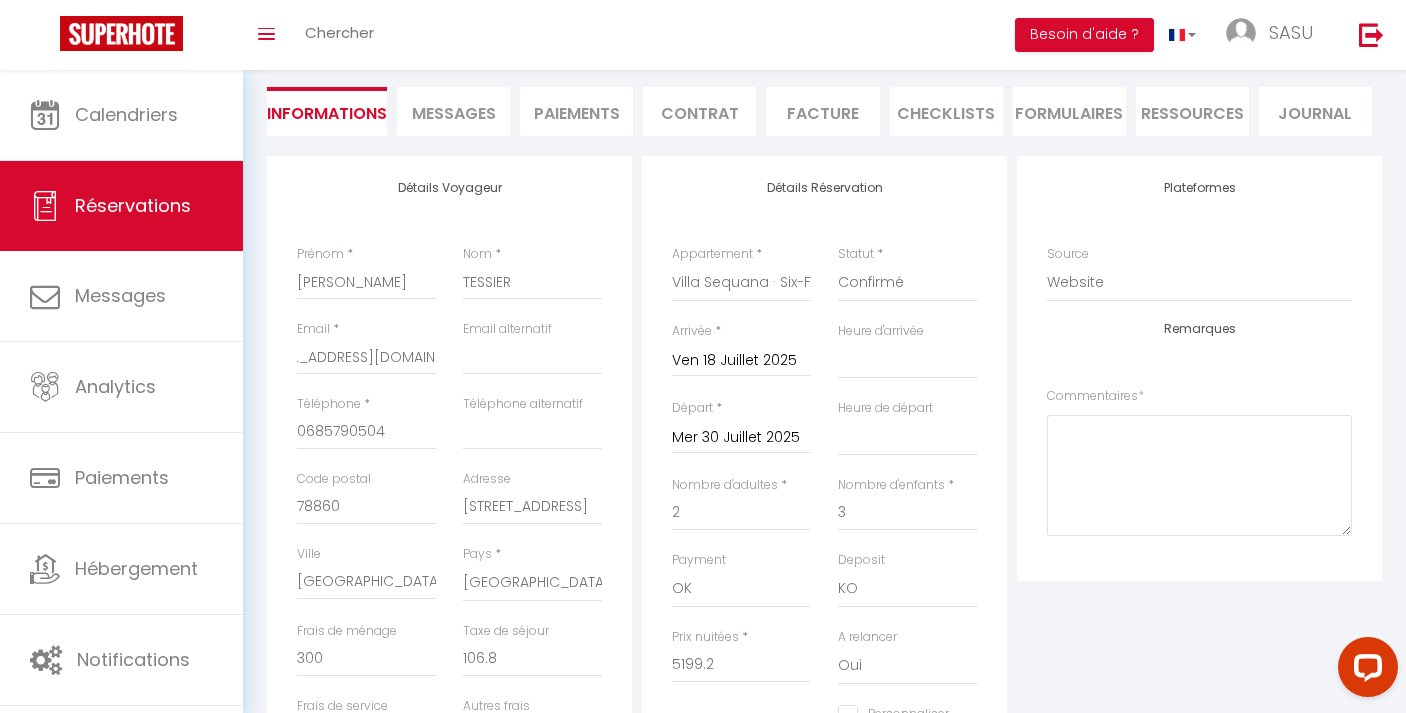 scroll, scrollTop: 0, scrollLeft: 0, axis: both 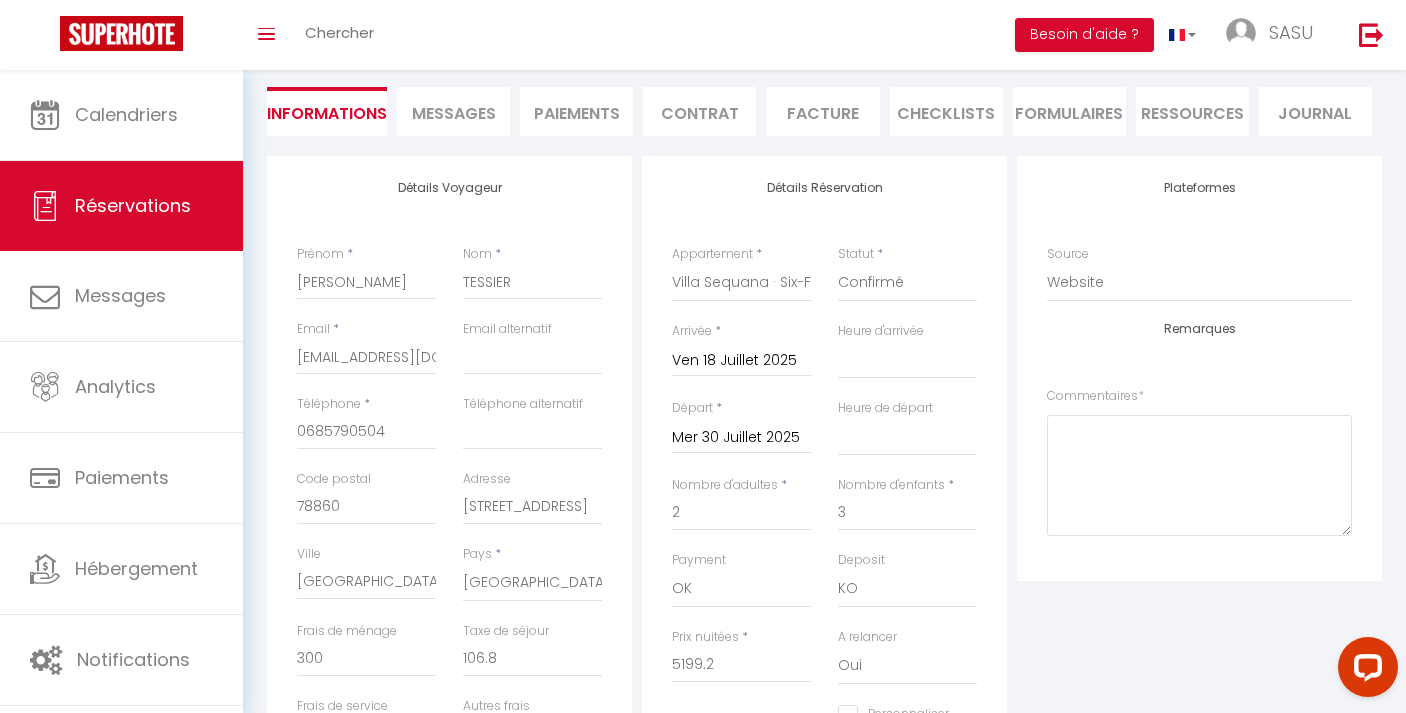 select 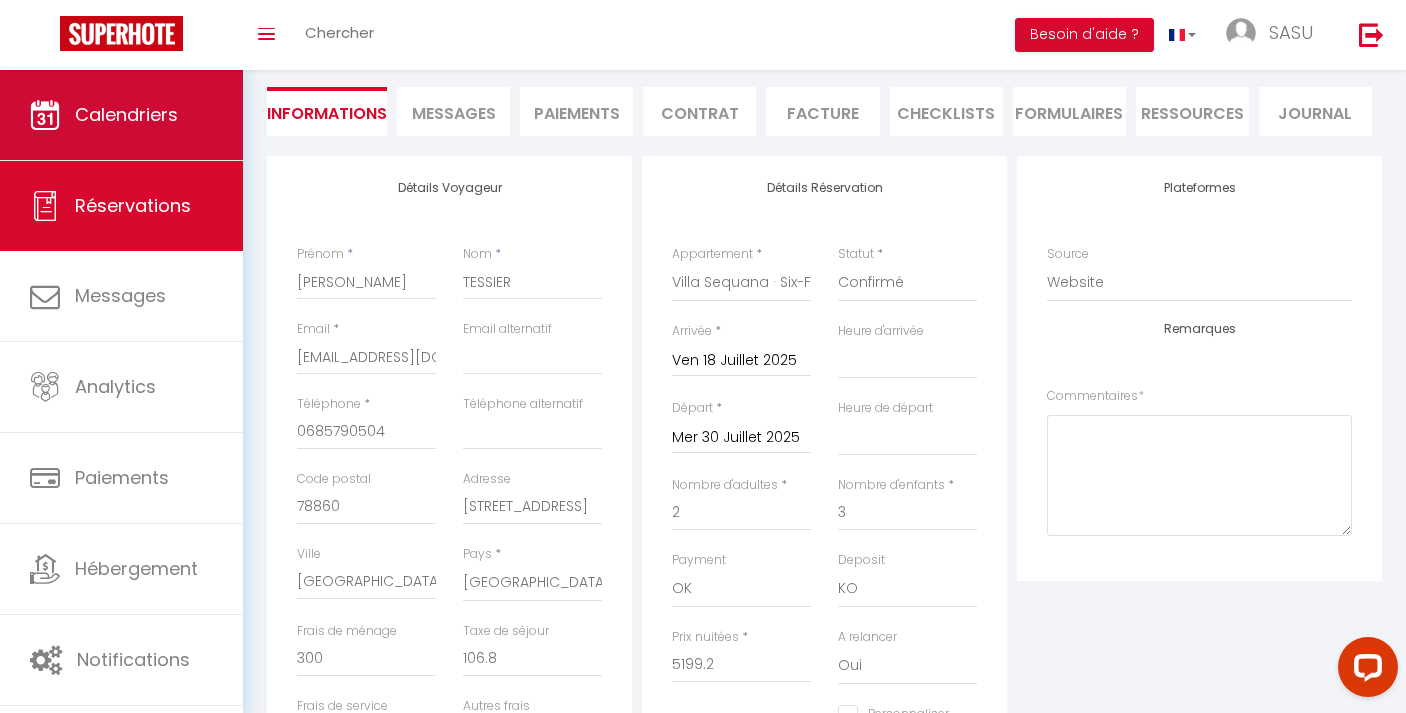 select 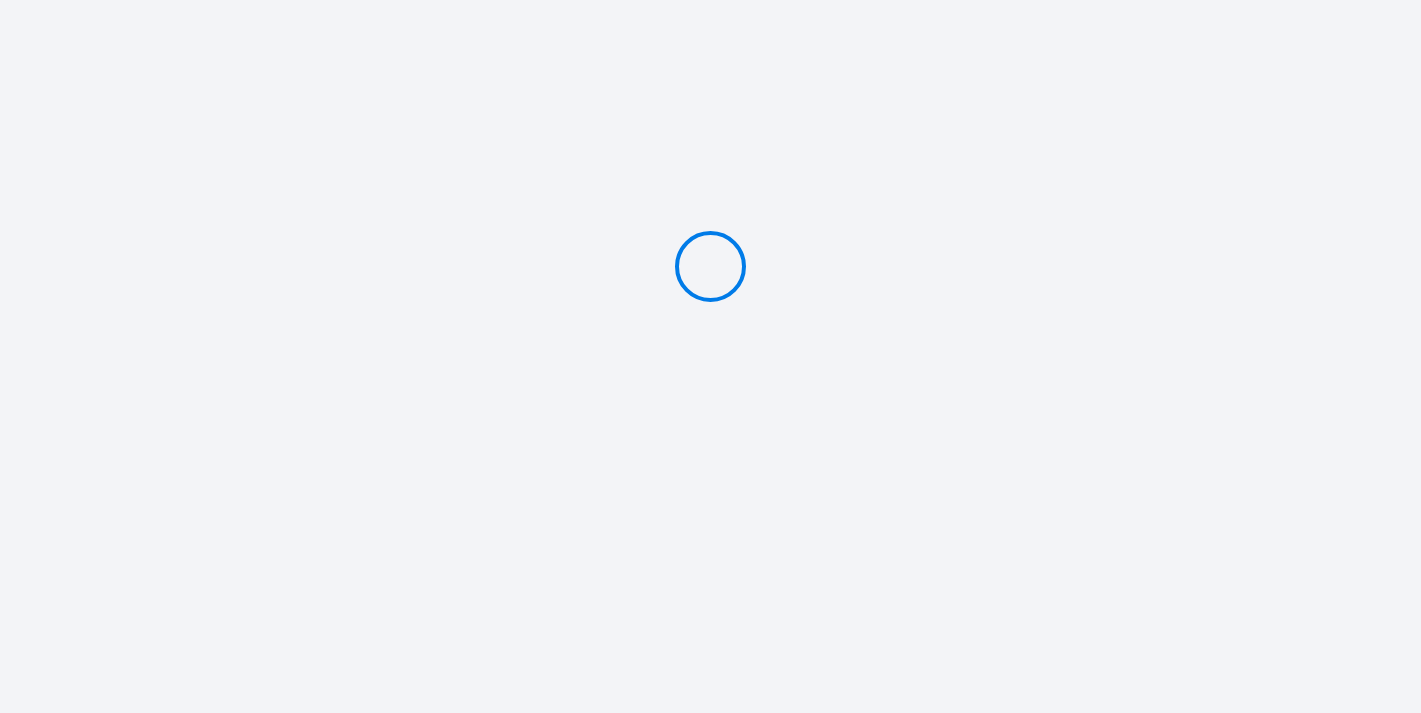 scroll, scrollTop: 0, scrollLeft: 0, axis: both 